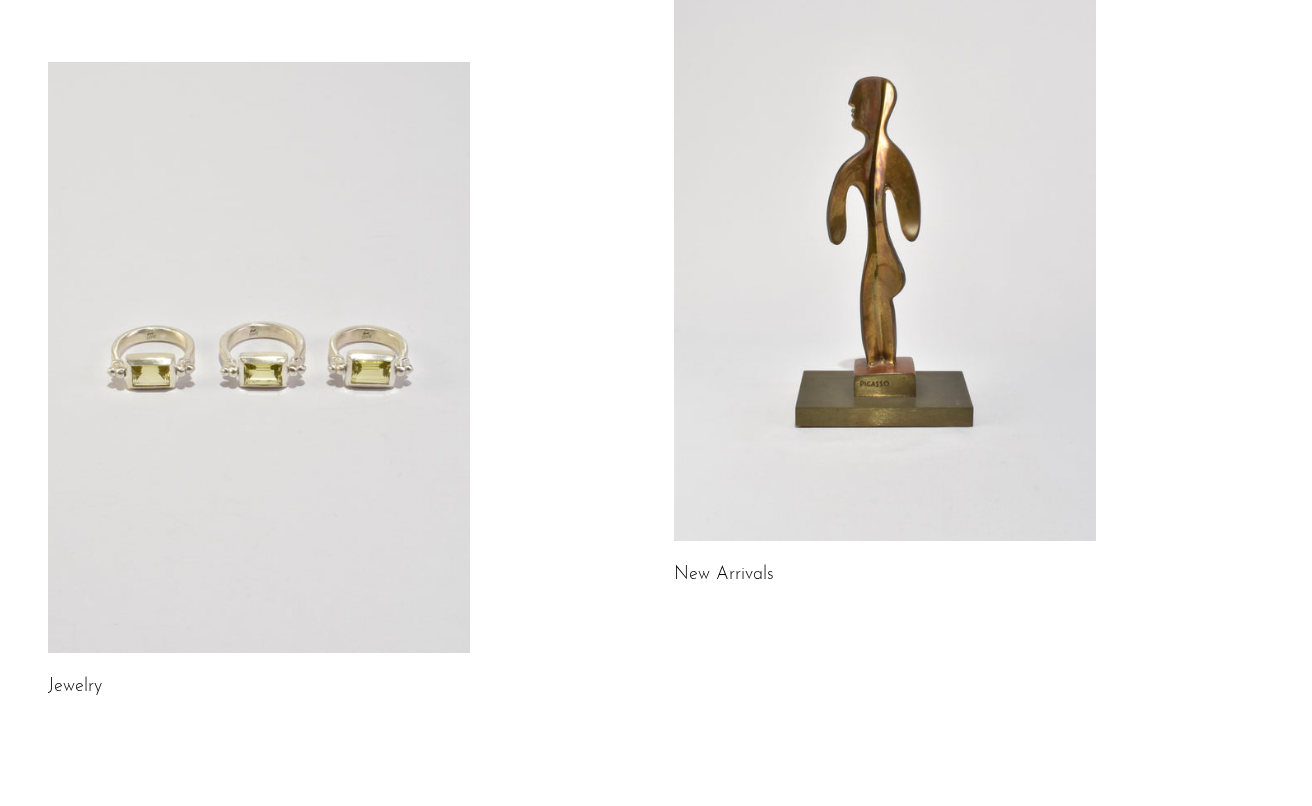 scroll, scrollTop: 201, scrollLeft: 0, axis: vertical 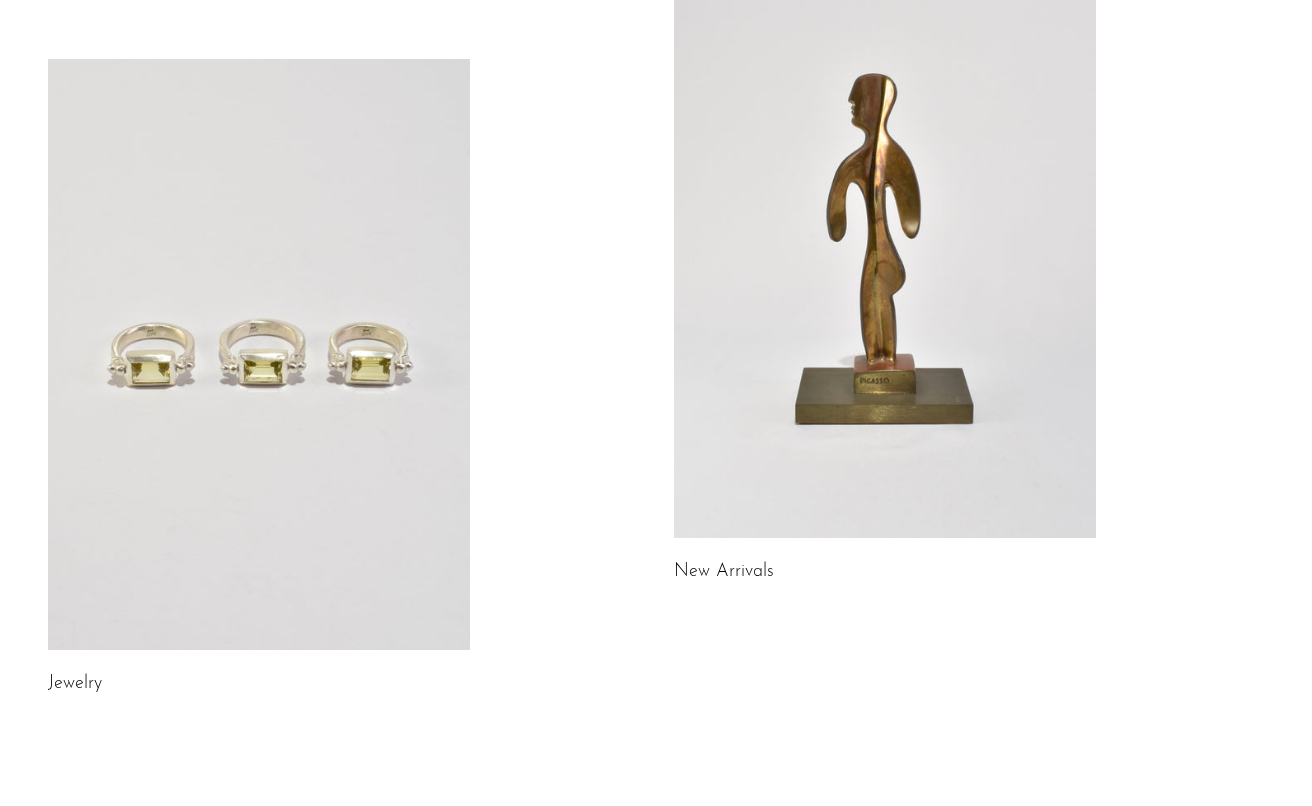 click at bounding box center (259, 354) 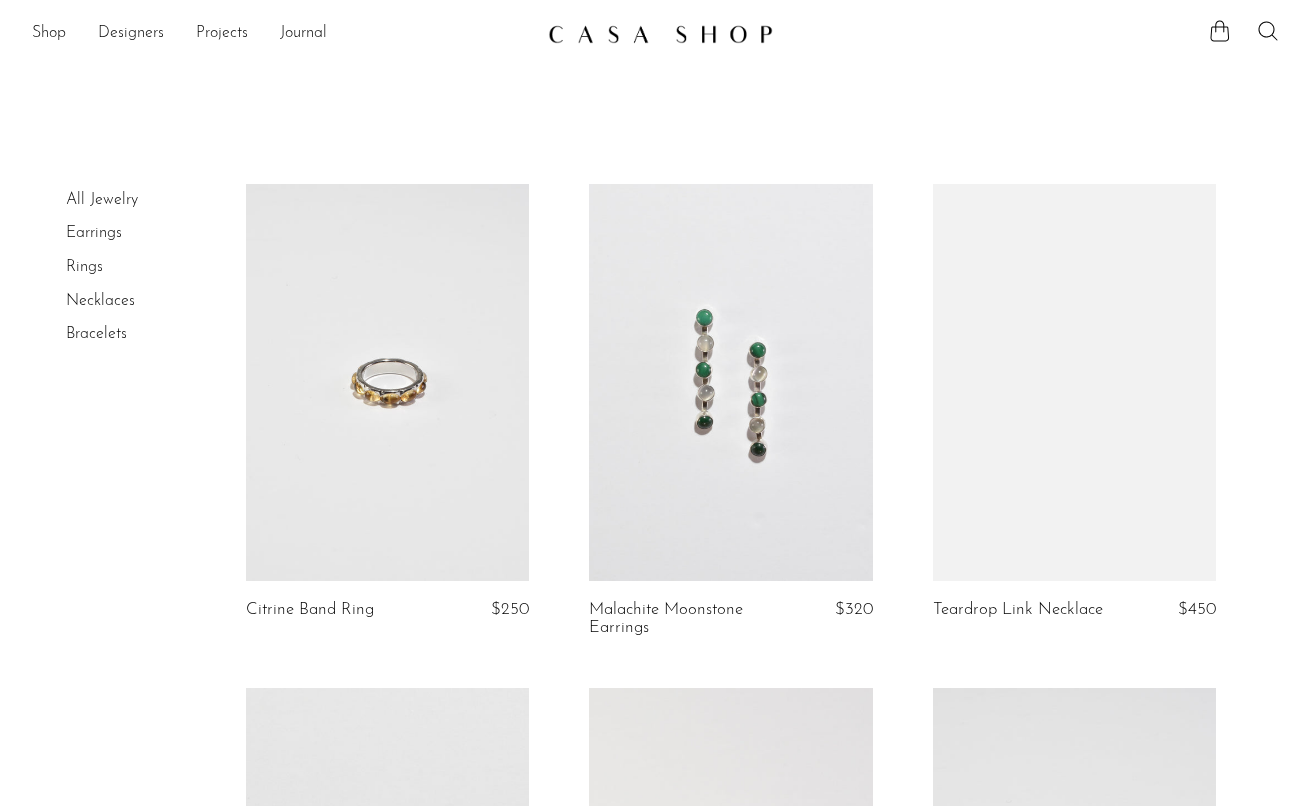 scroll, scrollTop: 0, scrollLeft: 0, axis: both 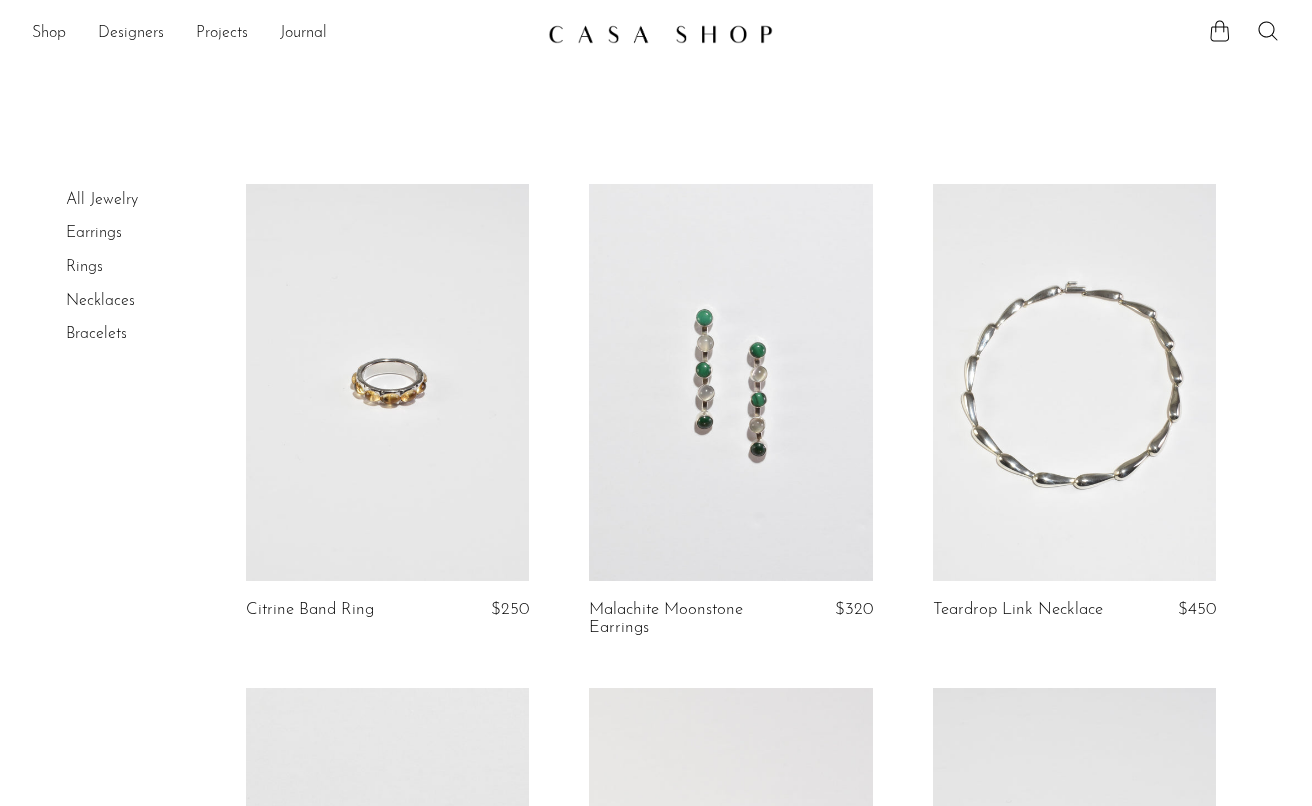 click at bounding box center (388, 382) 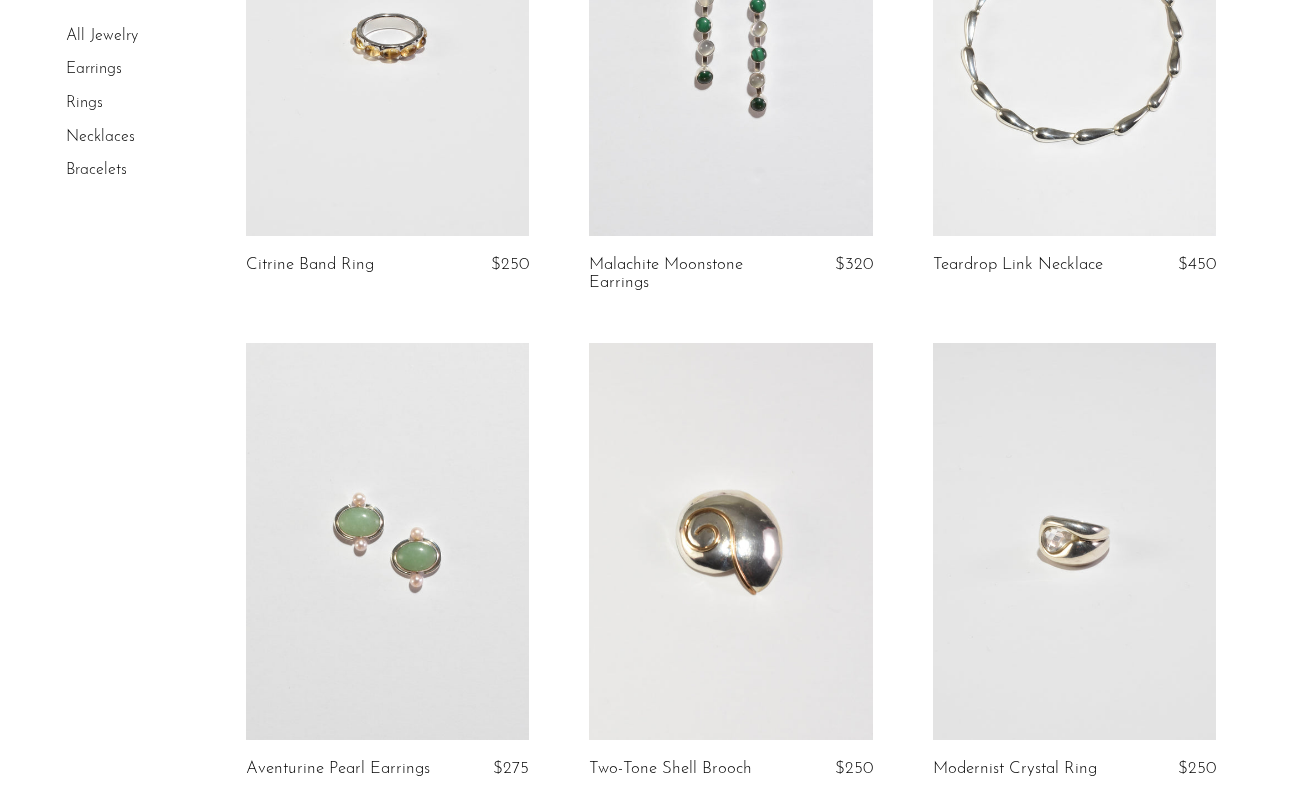 scroll, scrollTop: 521, scrollLeft: 0, axis: vertical 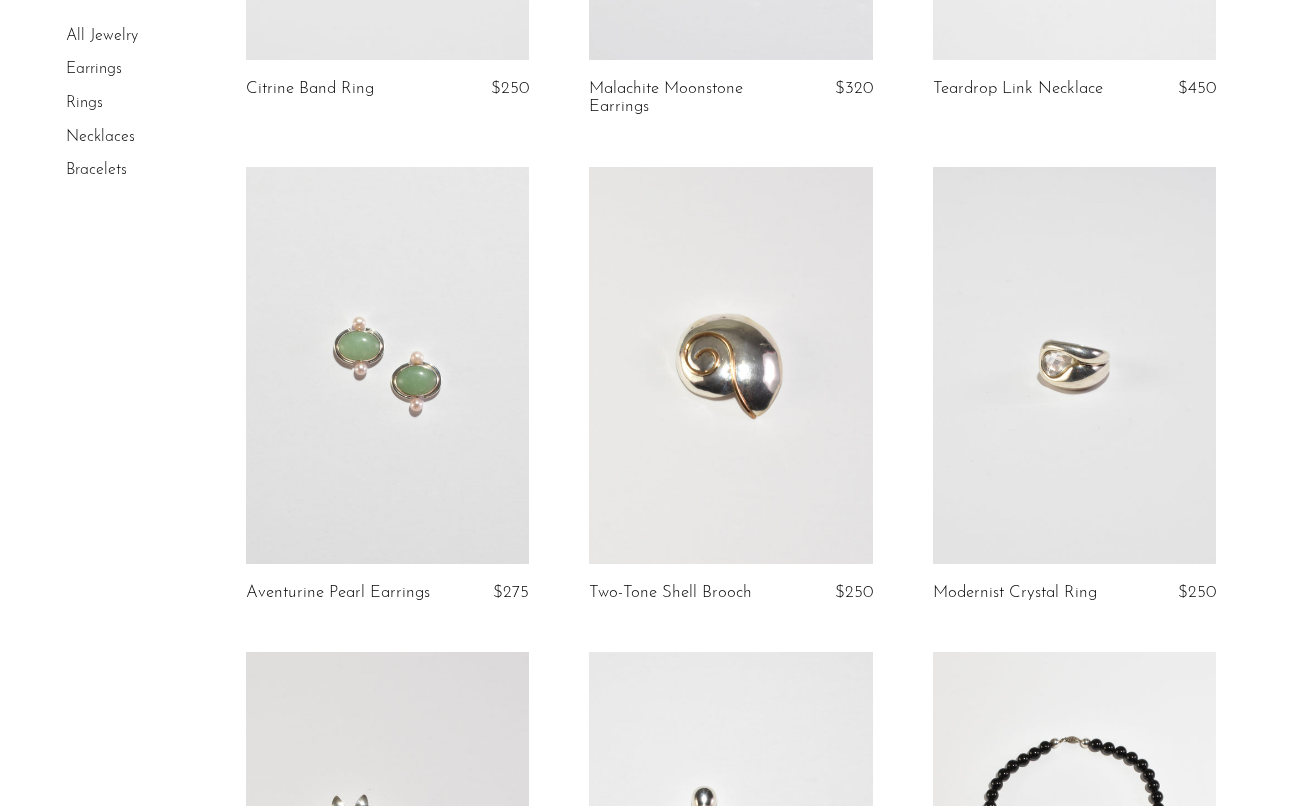 click at bounding box center [1075, 365] 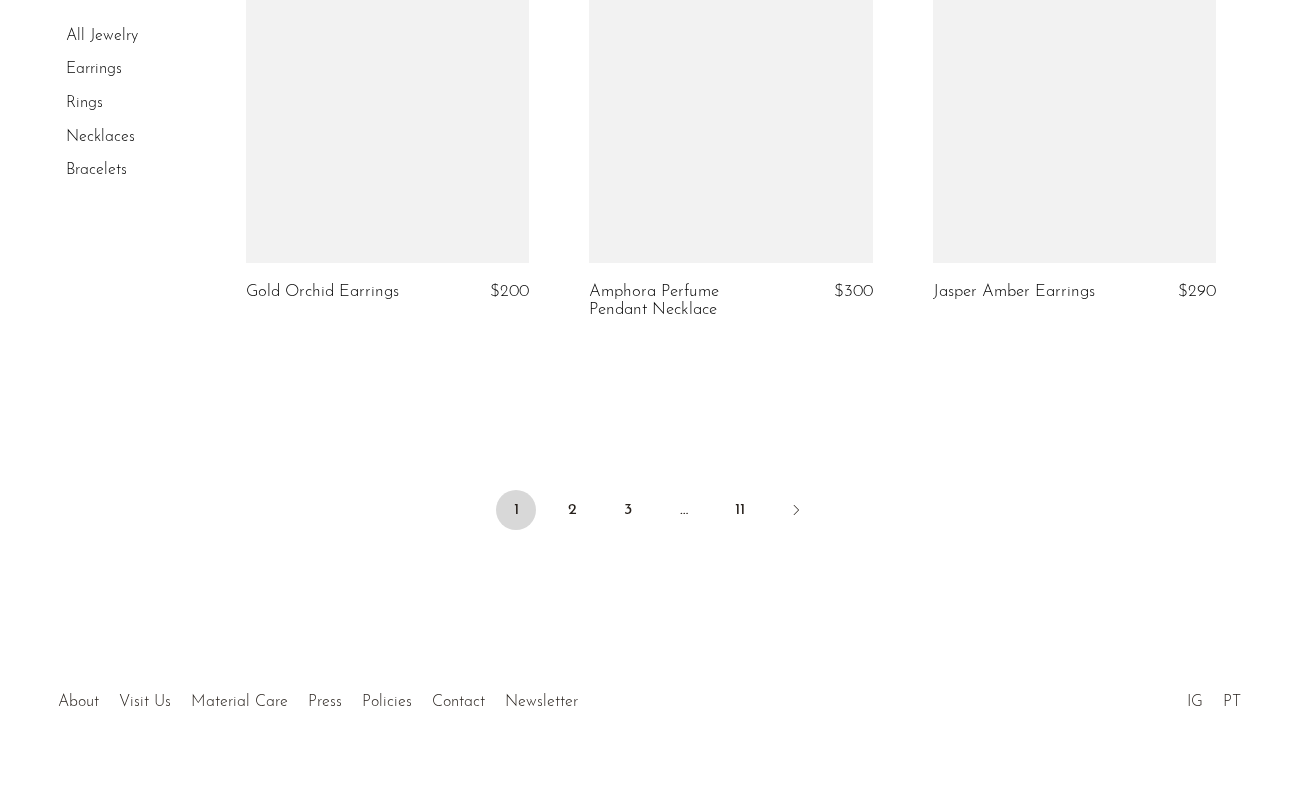 scroll, scrollTop: 5816, scrollLeft: 0, axis: vertical 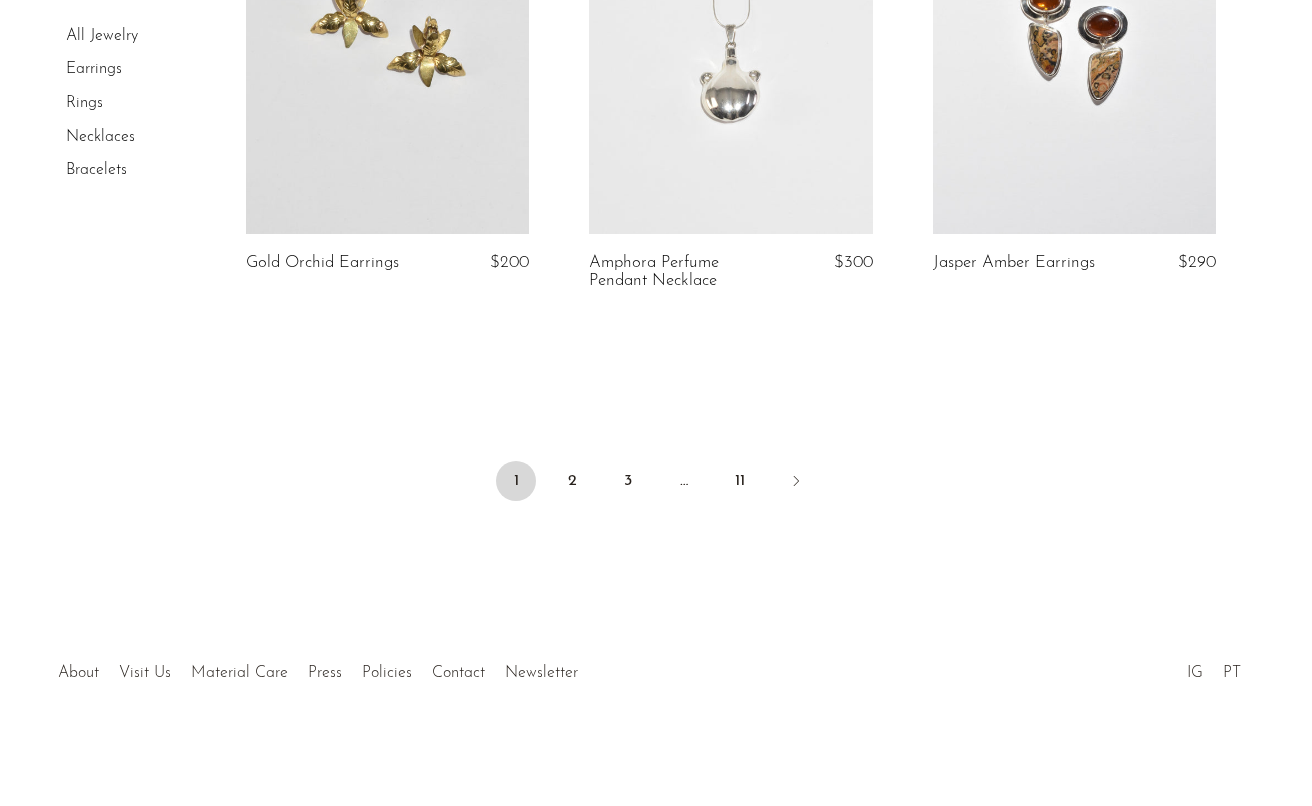 click on "Rings" at bounding box center [84, 103] 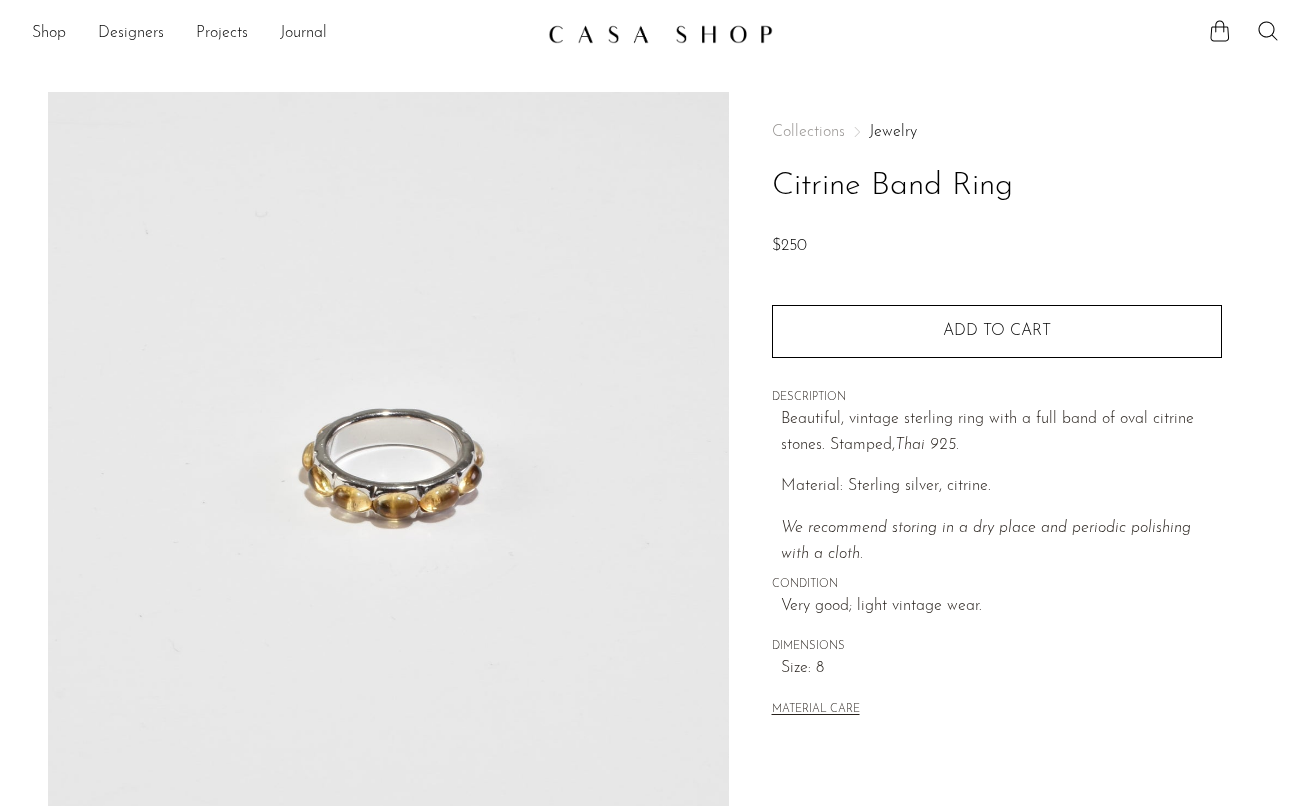 scroll, scrollTop: 0, scrollLeft: 0, axis: both 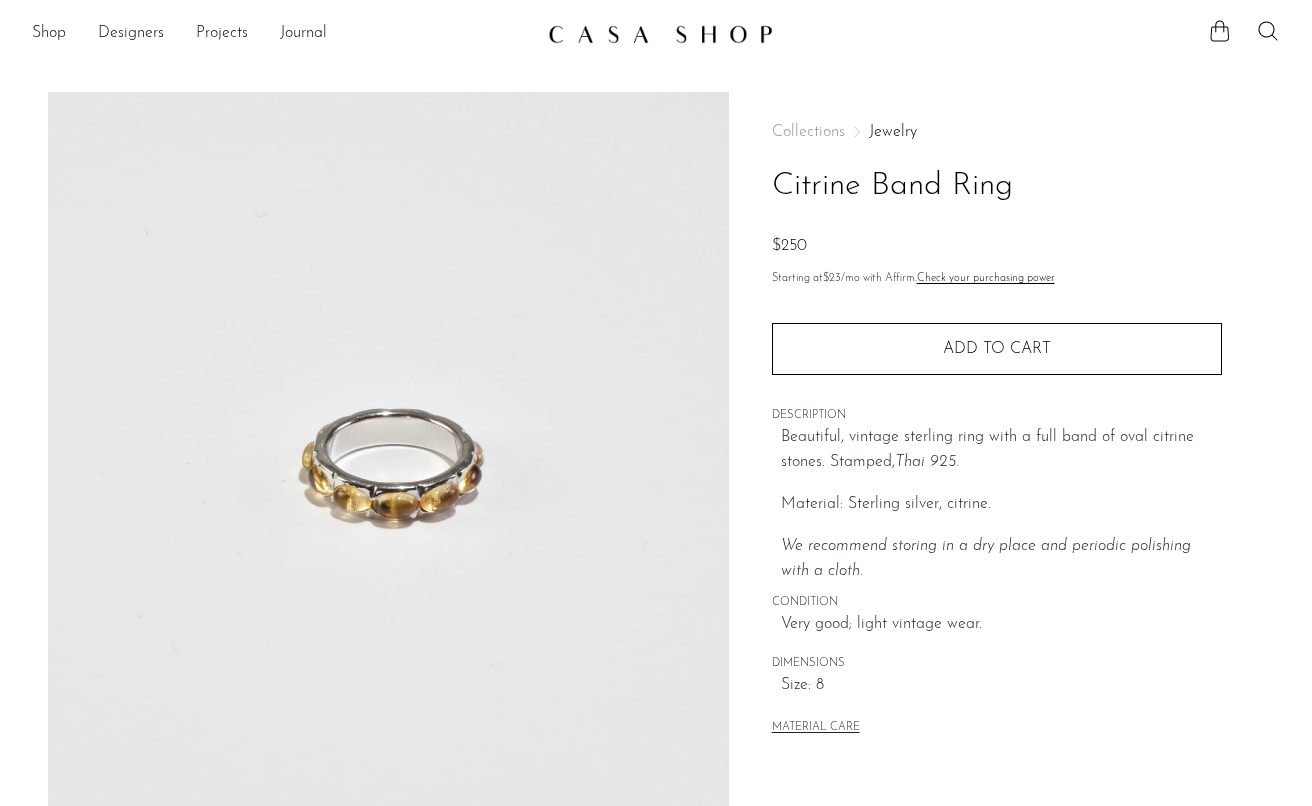 click at bounding box center (388, 467) 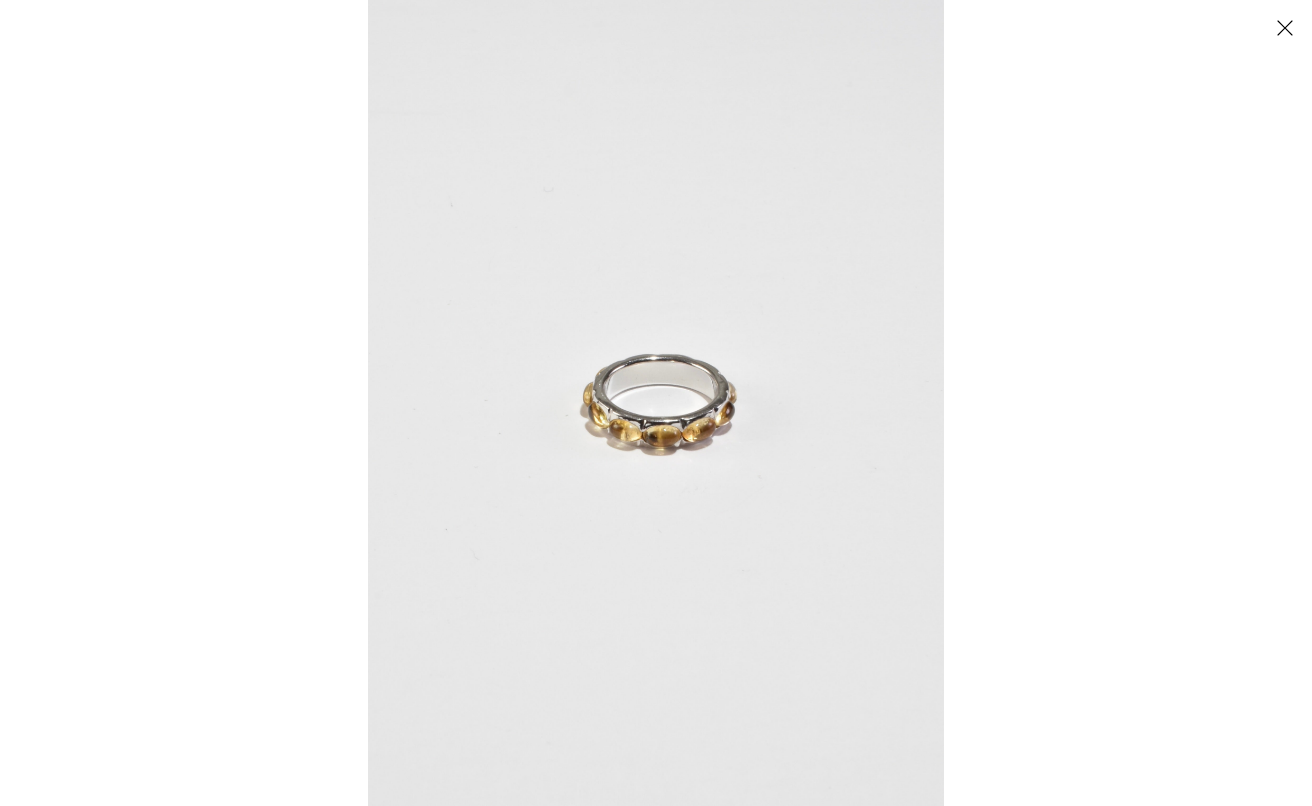 click at bounding box center [656, 403] 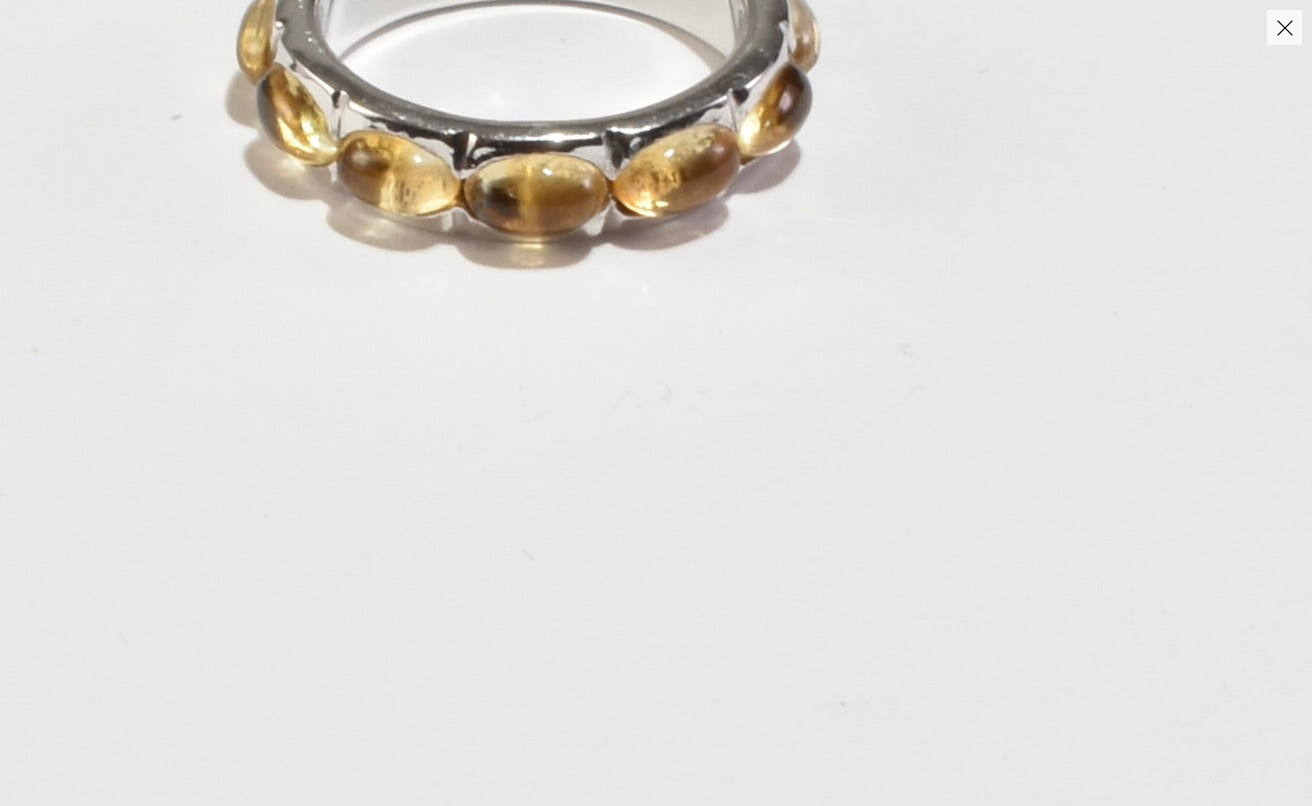 click at bounding box center [1284, 27] 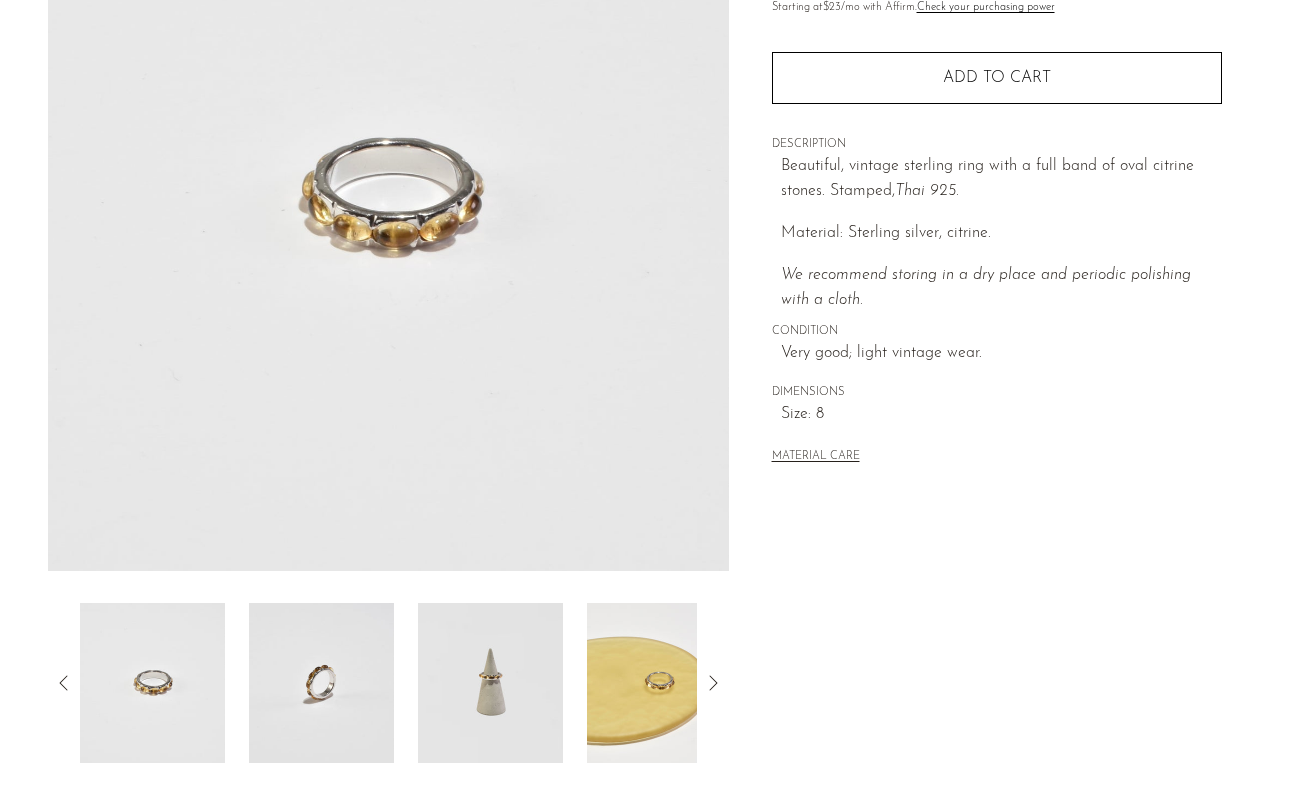 scroll, scrollTop: 326, scrollLeft: 0, axis: vertical 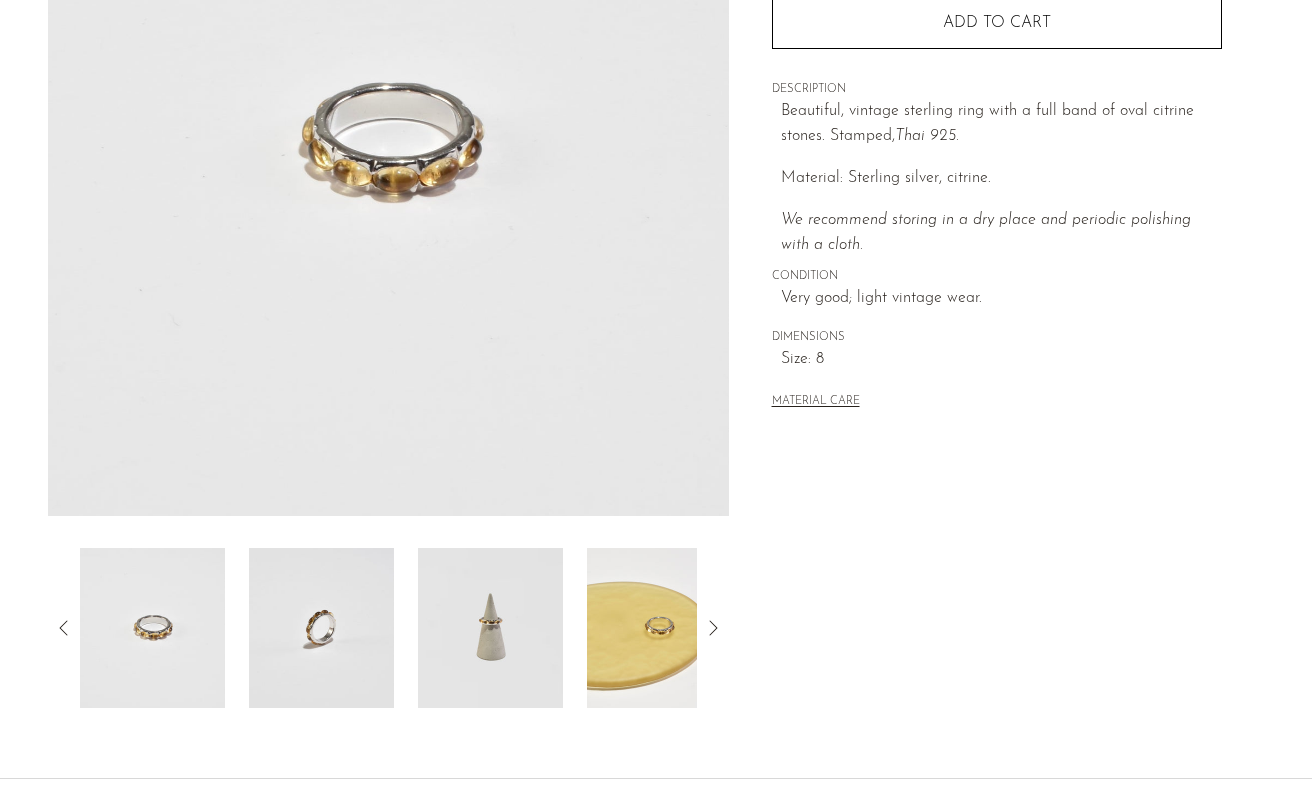 click at bounding box center [659, 628] 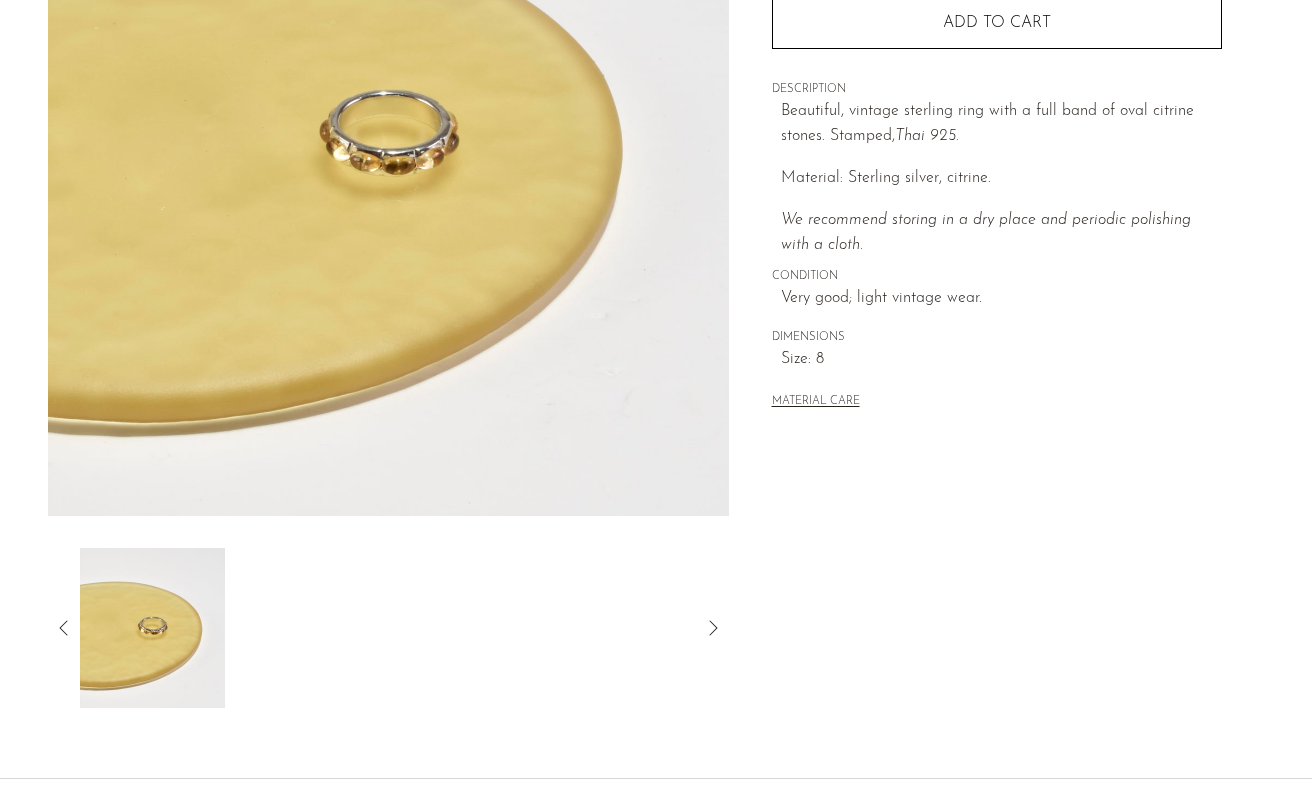 click 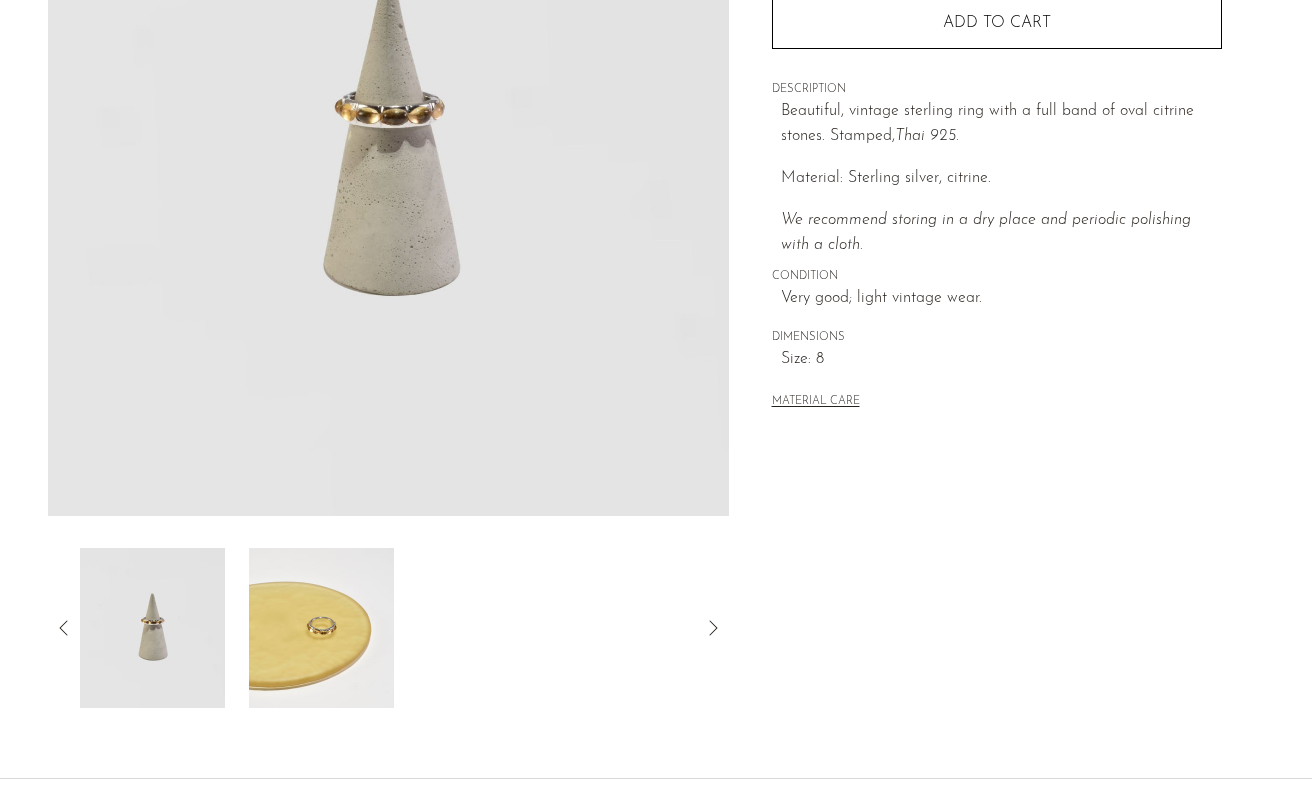 click at bounding box center (152, 628) 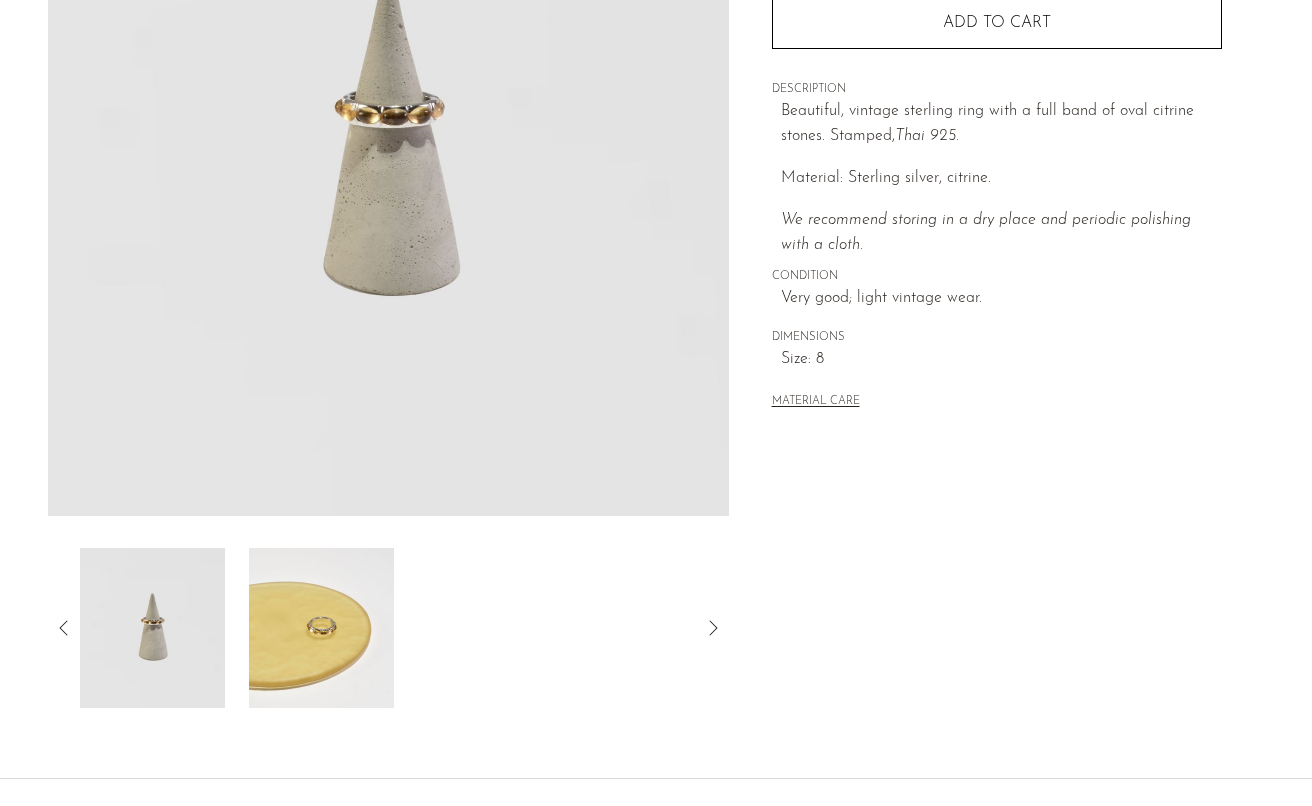 click at bounding box center [152, 628] 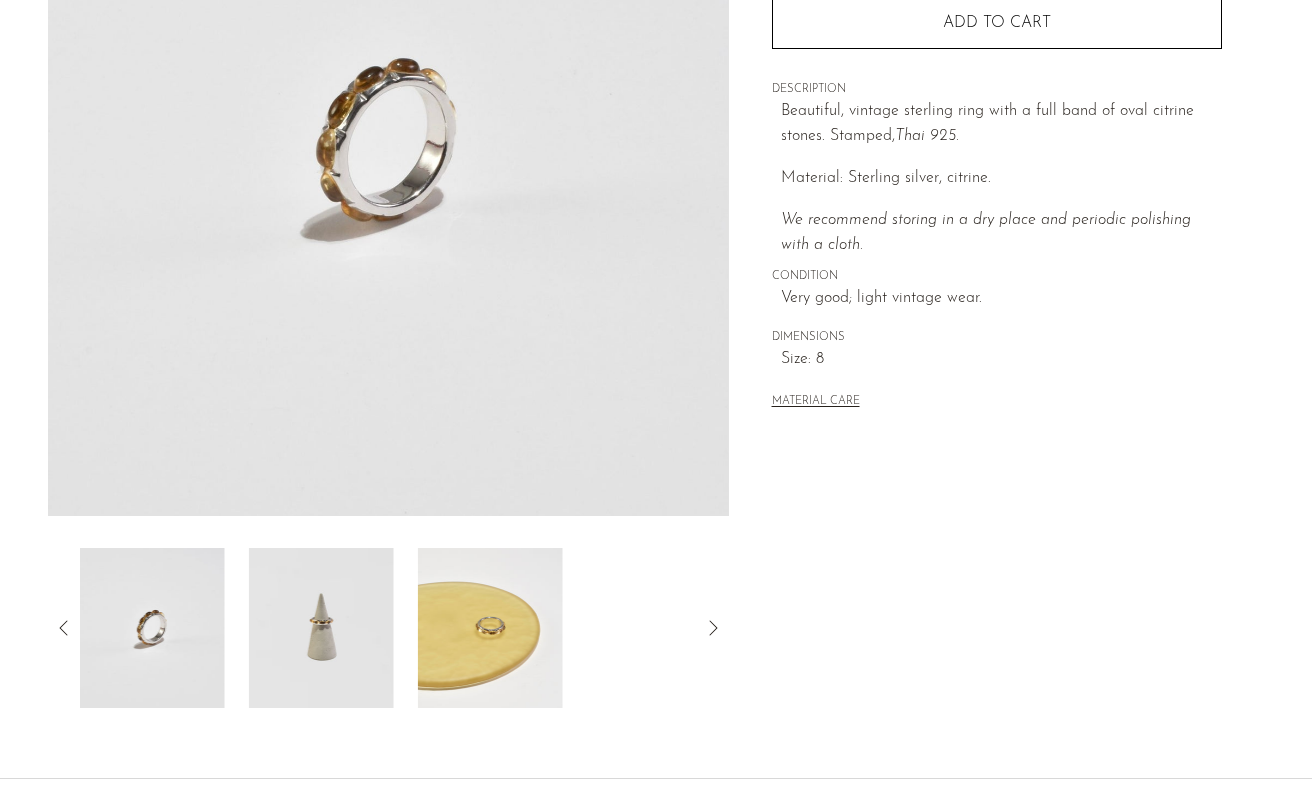 click at bounding box center [152, 628] 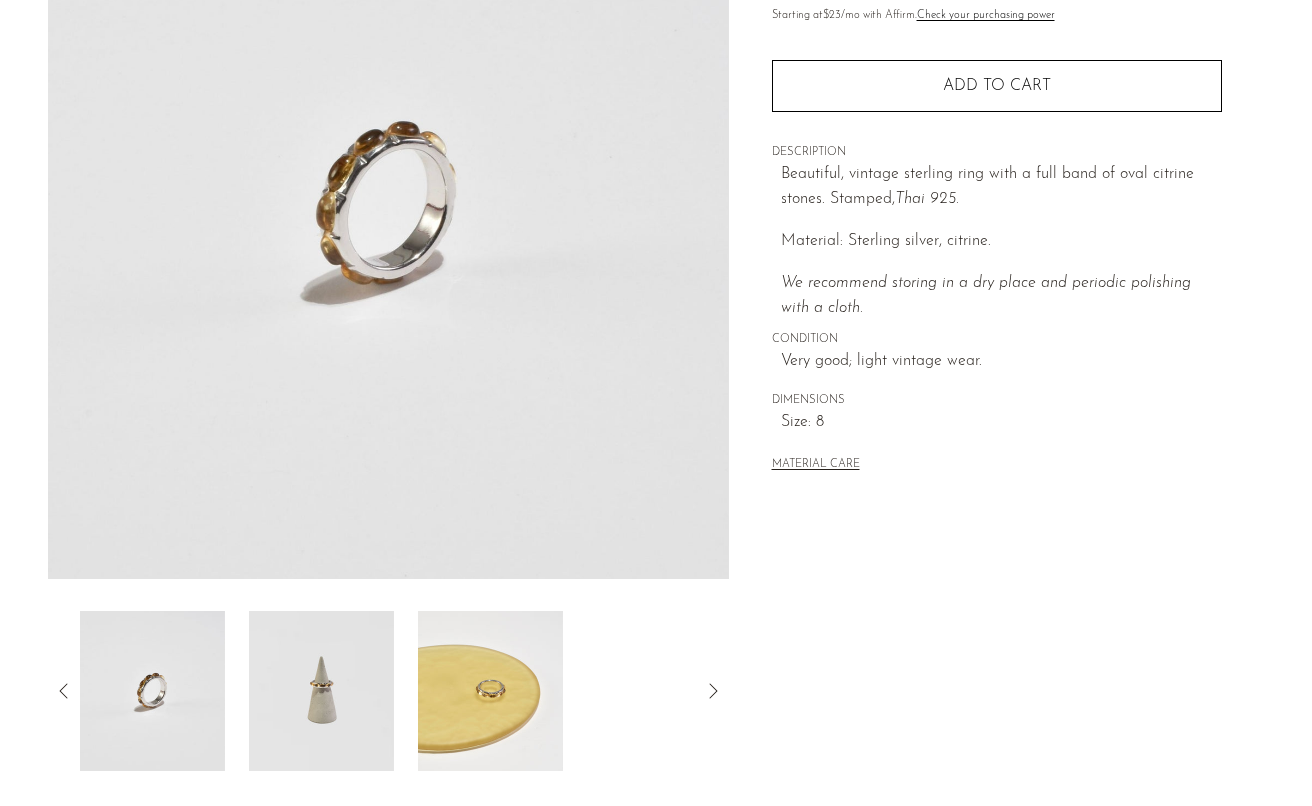 scroll, scrollTop: 342, scrollLeft: 0, axis: vertical 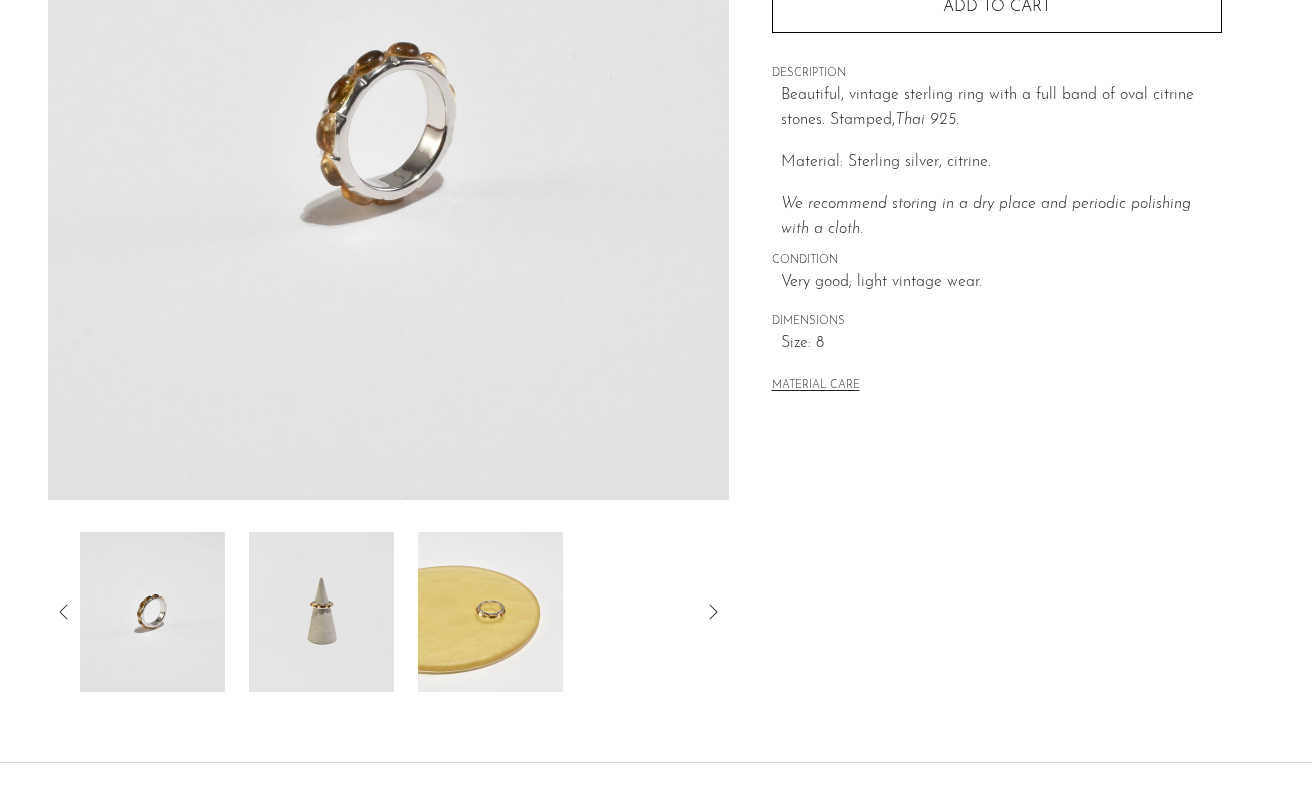 click 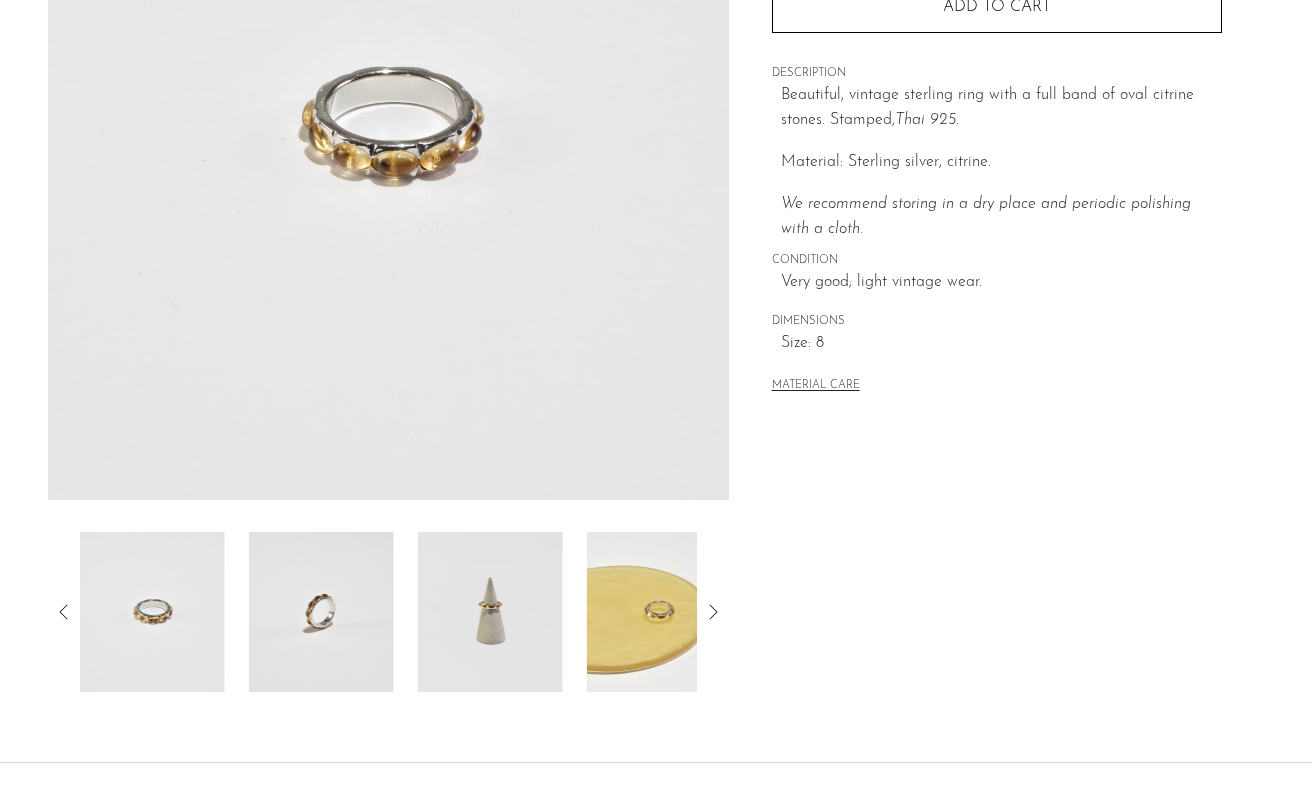 click at bounding box center [152, 612] 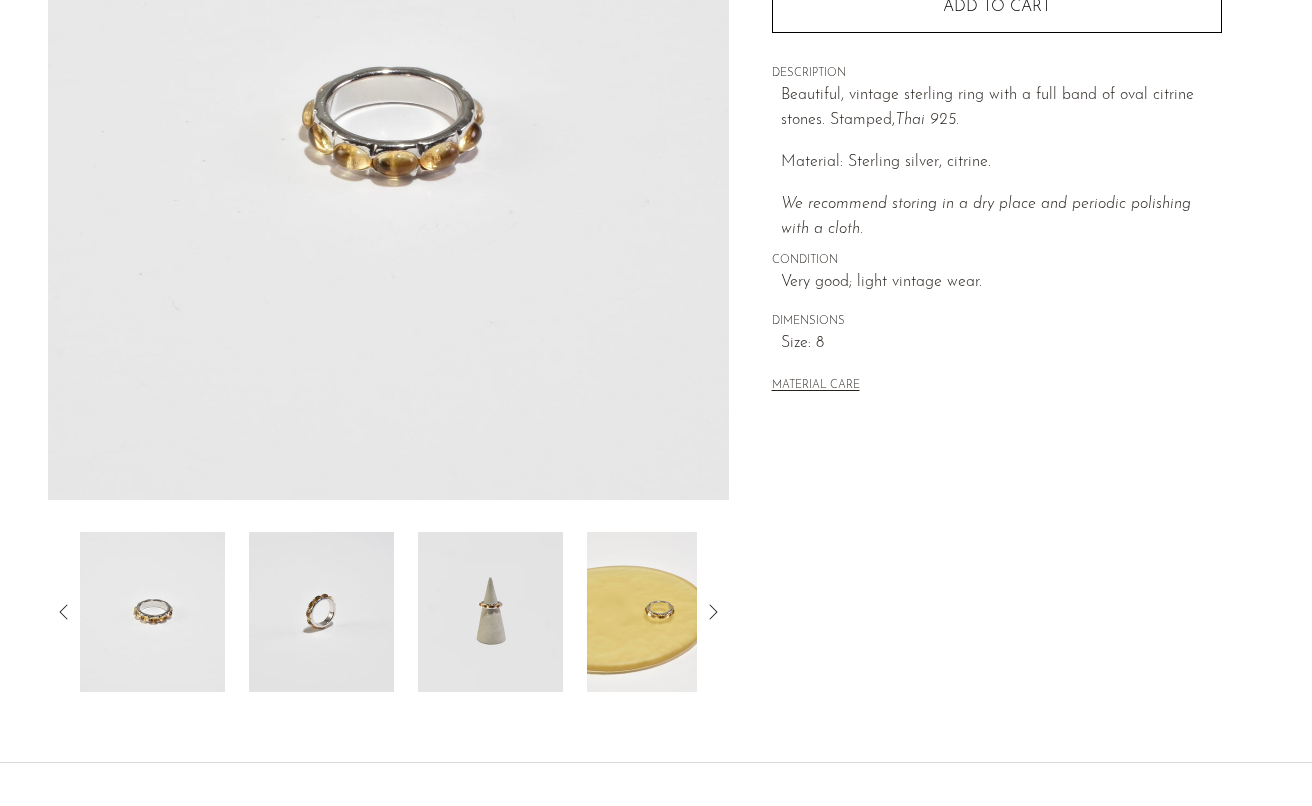 click at bounding box center [321, 612] 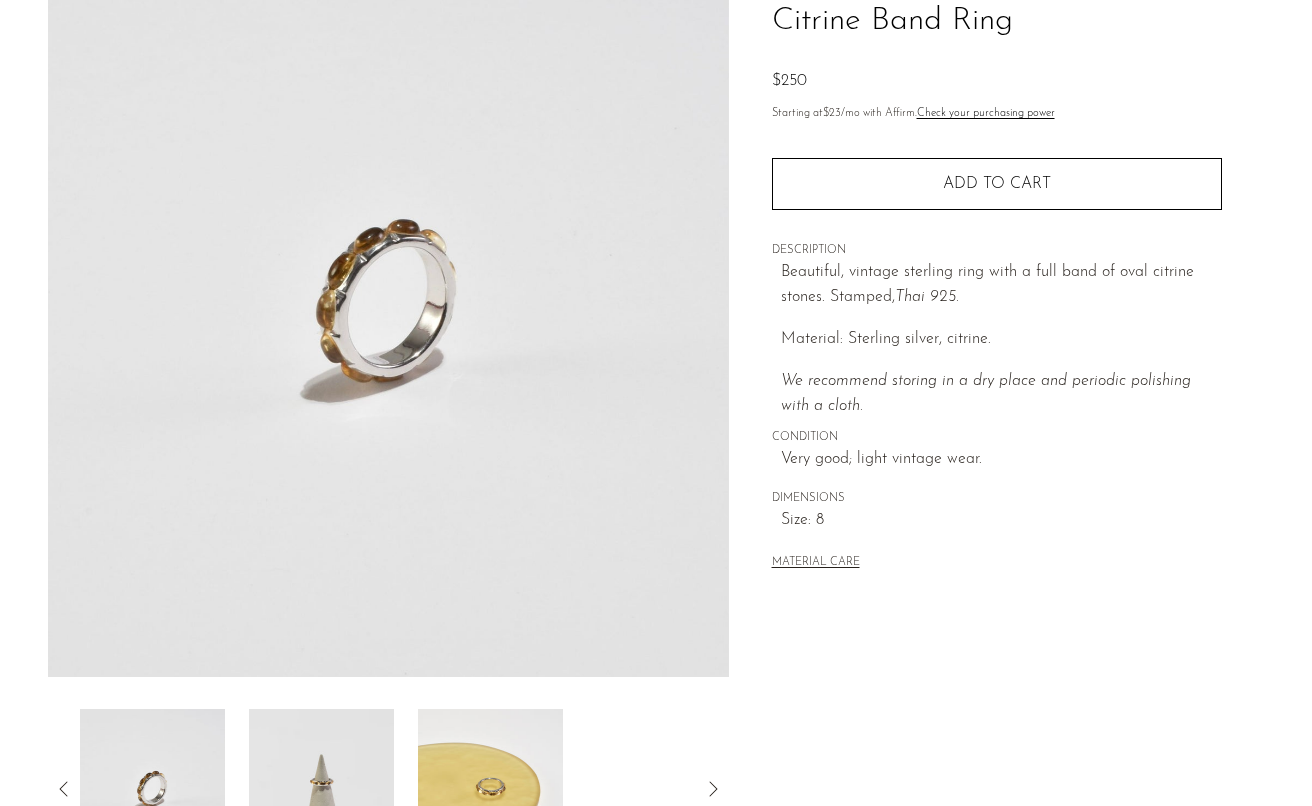 scroll, scrollTop: 160, scrollLeft: 0, axis: vertical 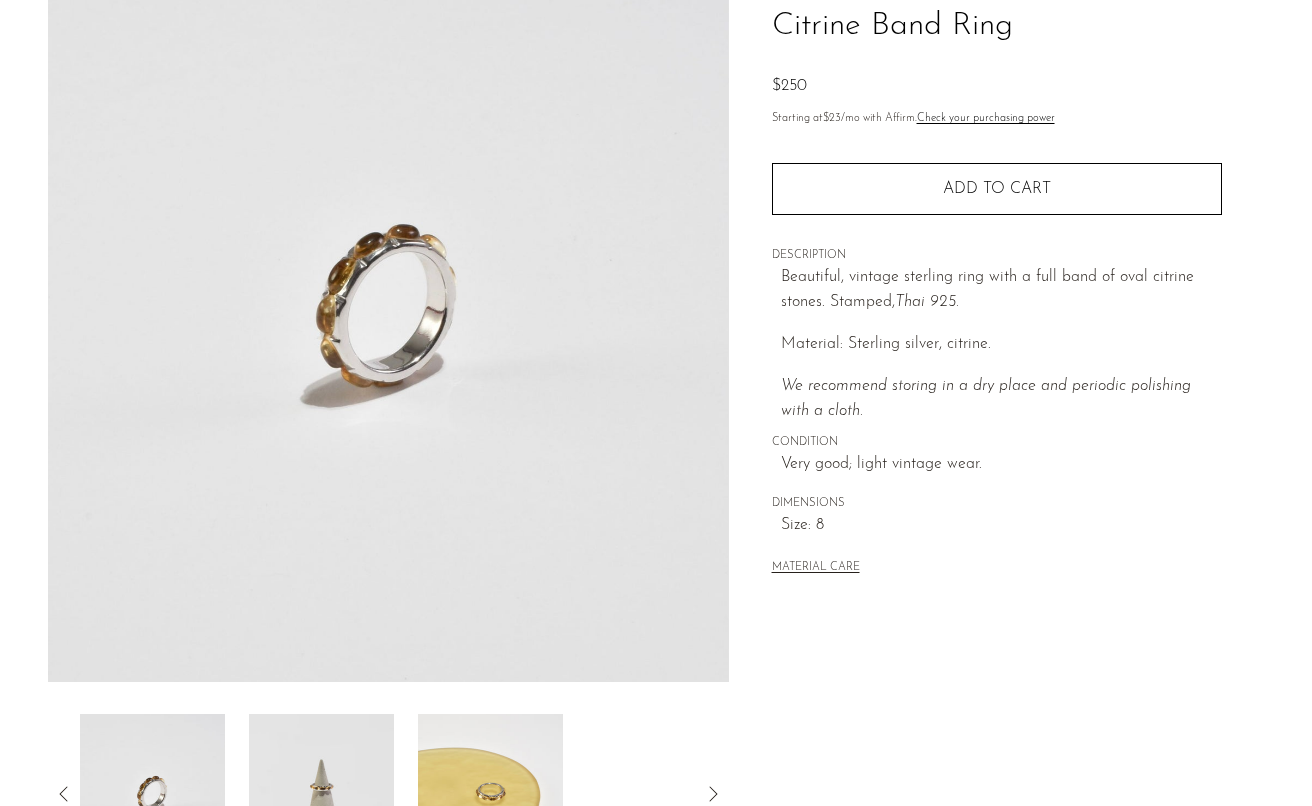 click at bounding box center (388, 307) 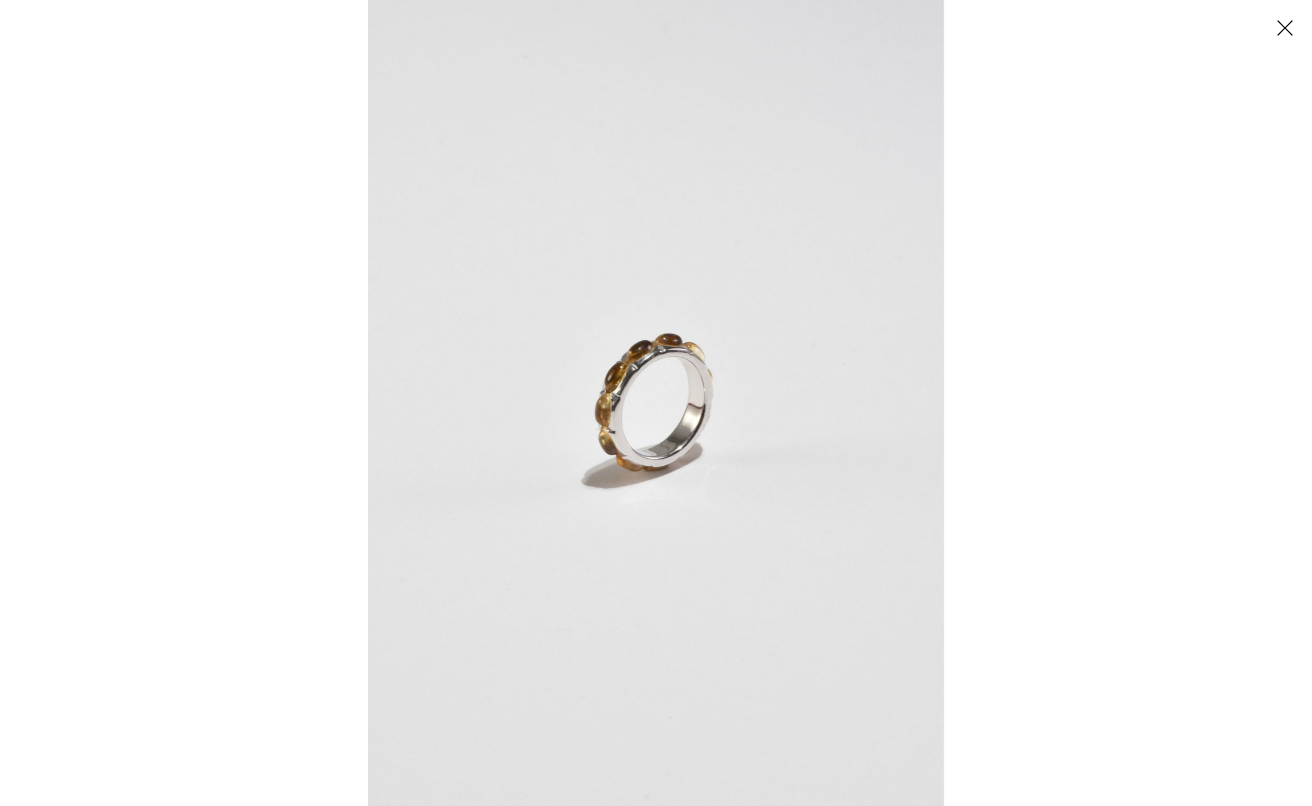 click at bounding box center [656, 403] 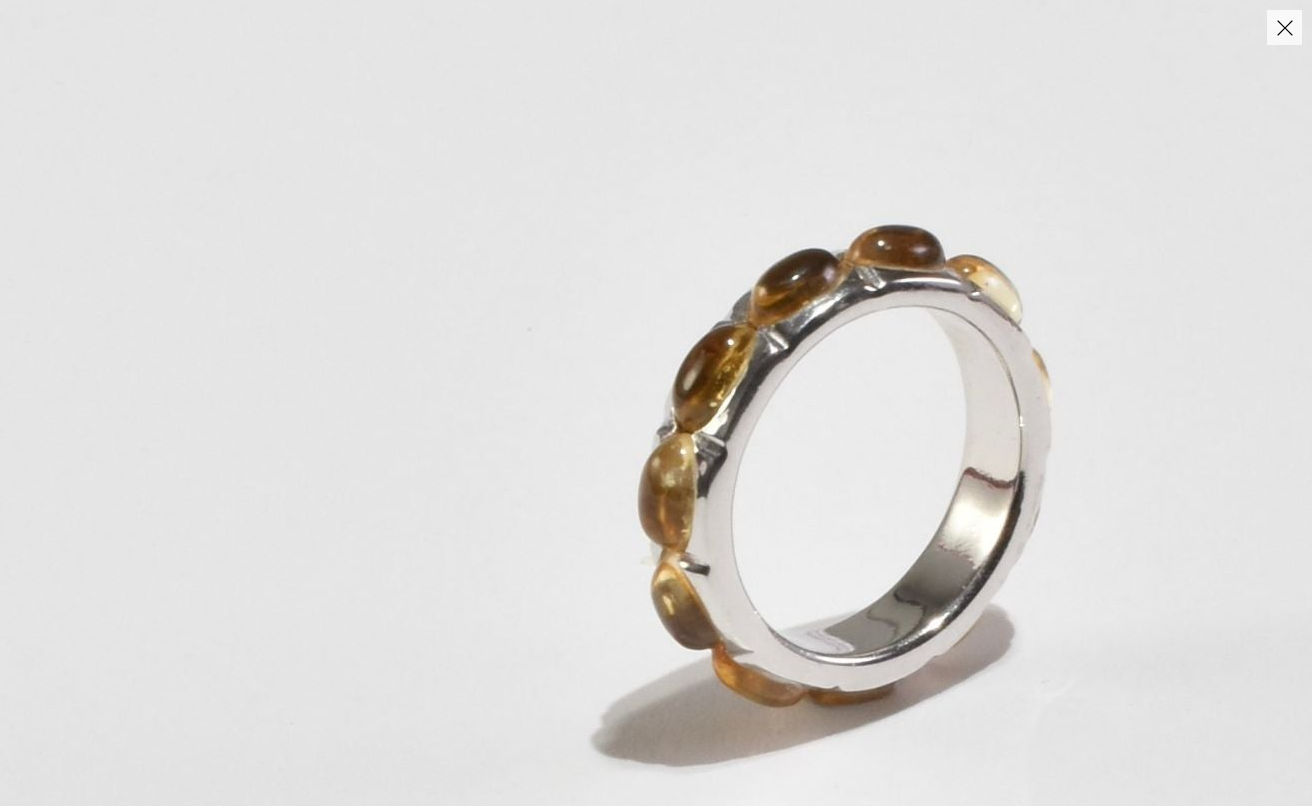 click at bounding box center (1284, 27) 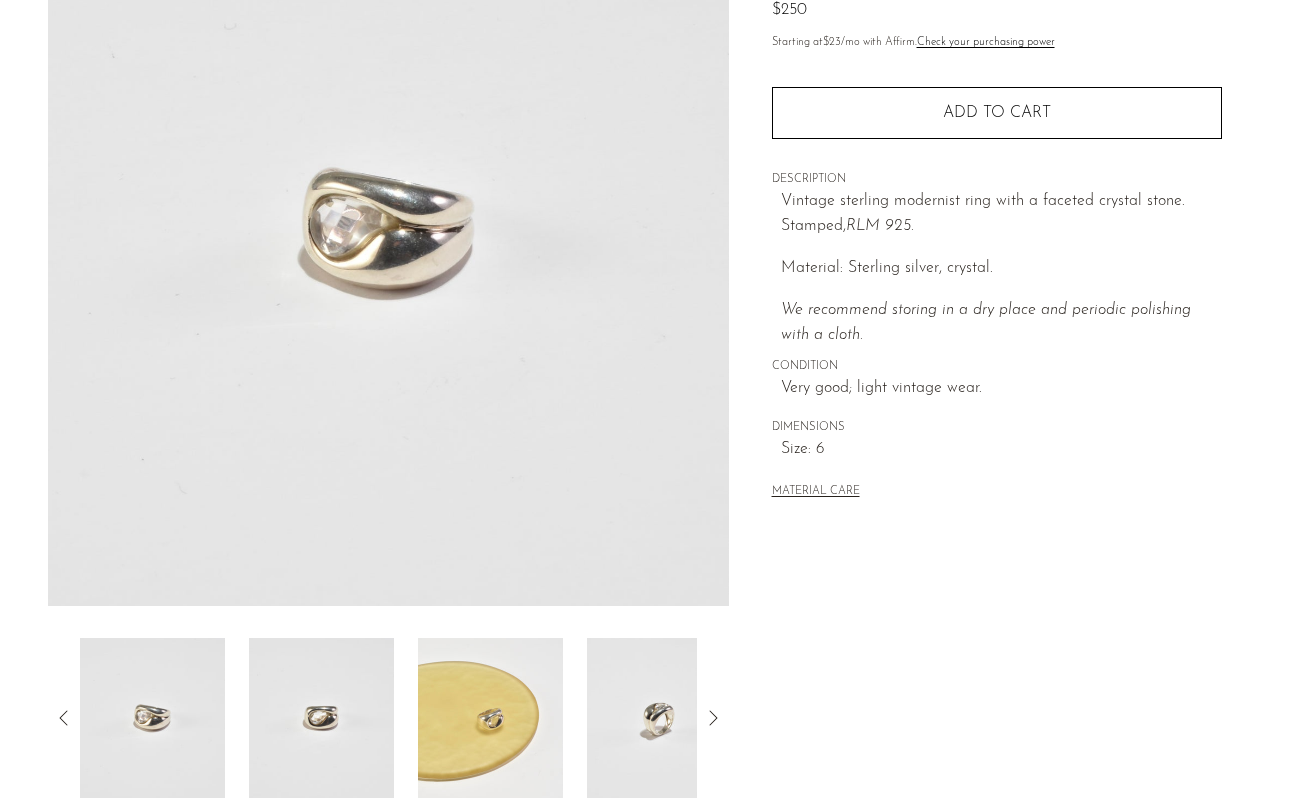 scroll, scrollTop: 233, scrollLeft: 0, axis: vertical 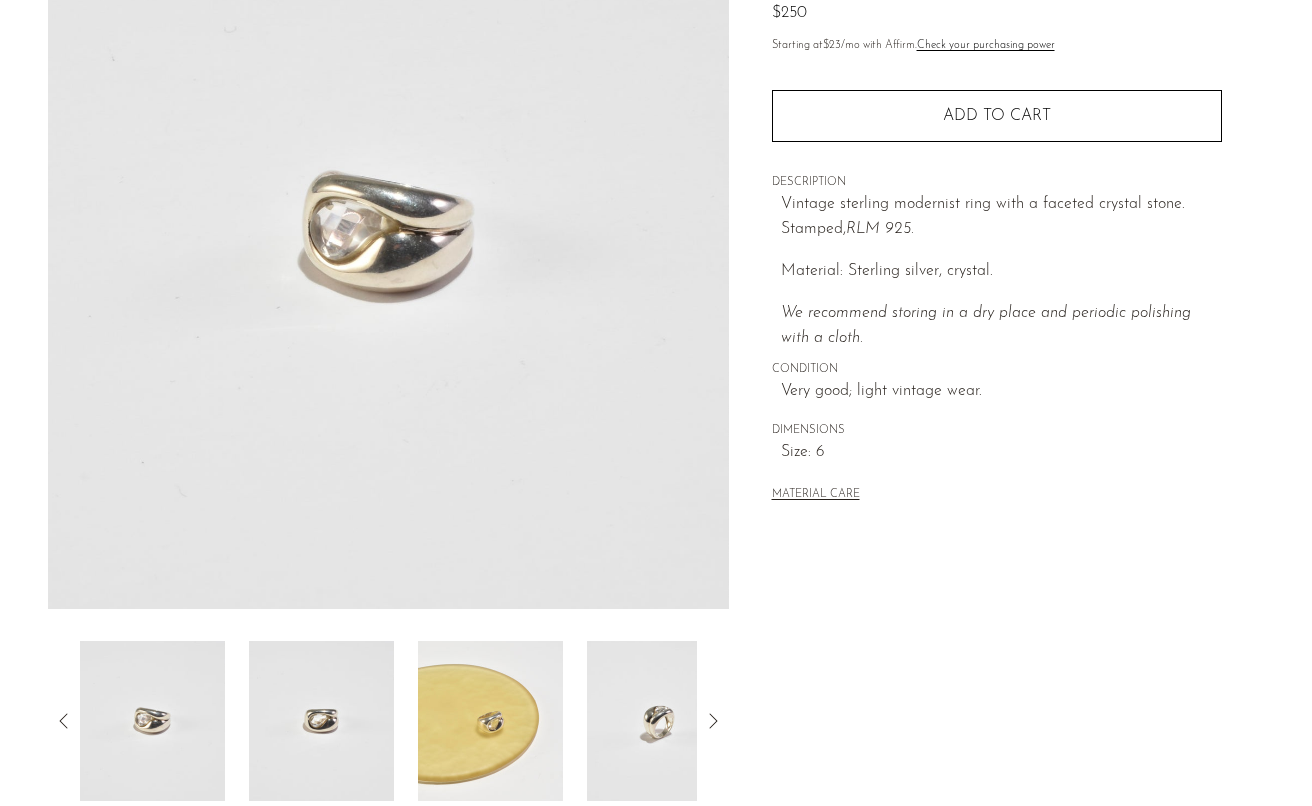 click at bounding box center (659, 721) 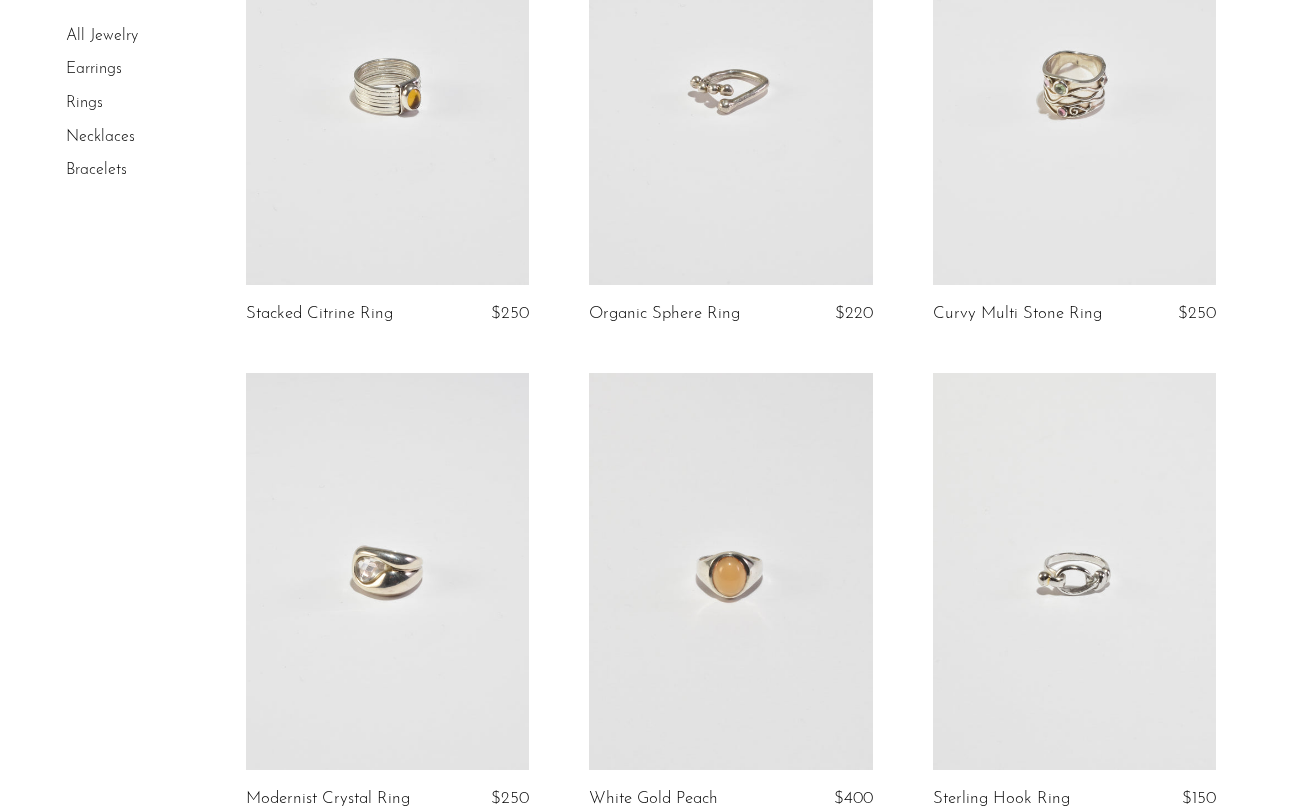 scroll, scrollTop: 823, scrollLeft: 0, axis: vertical 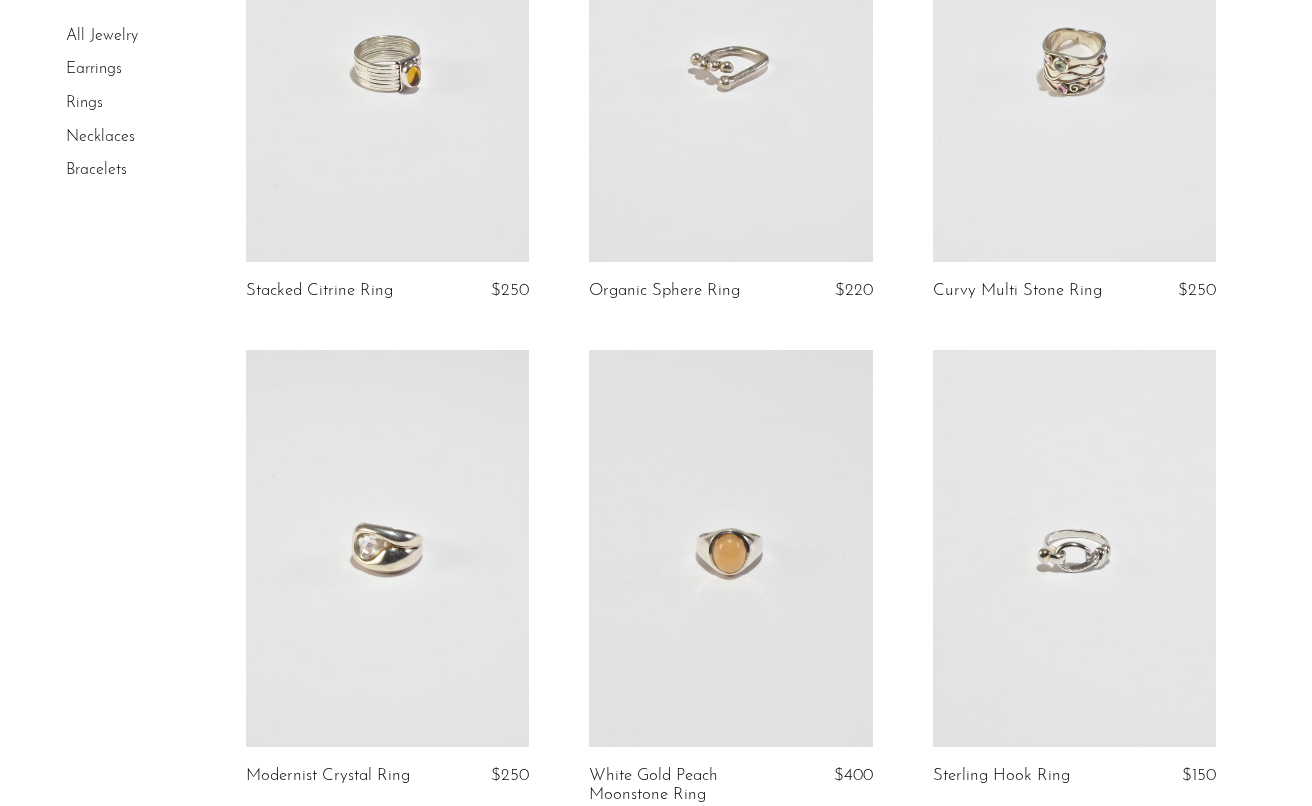 click at bounding box center (388, 548) 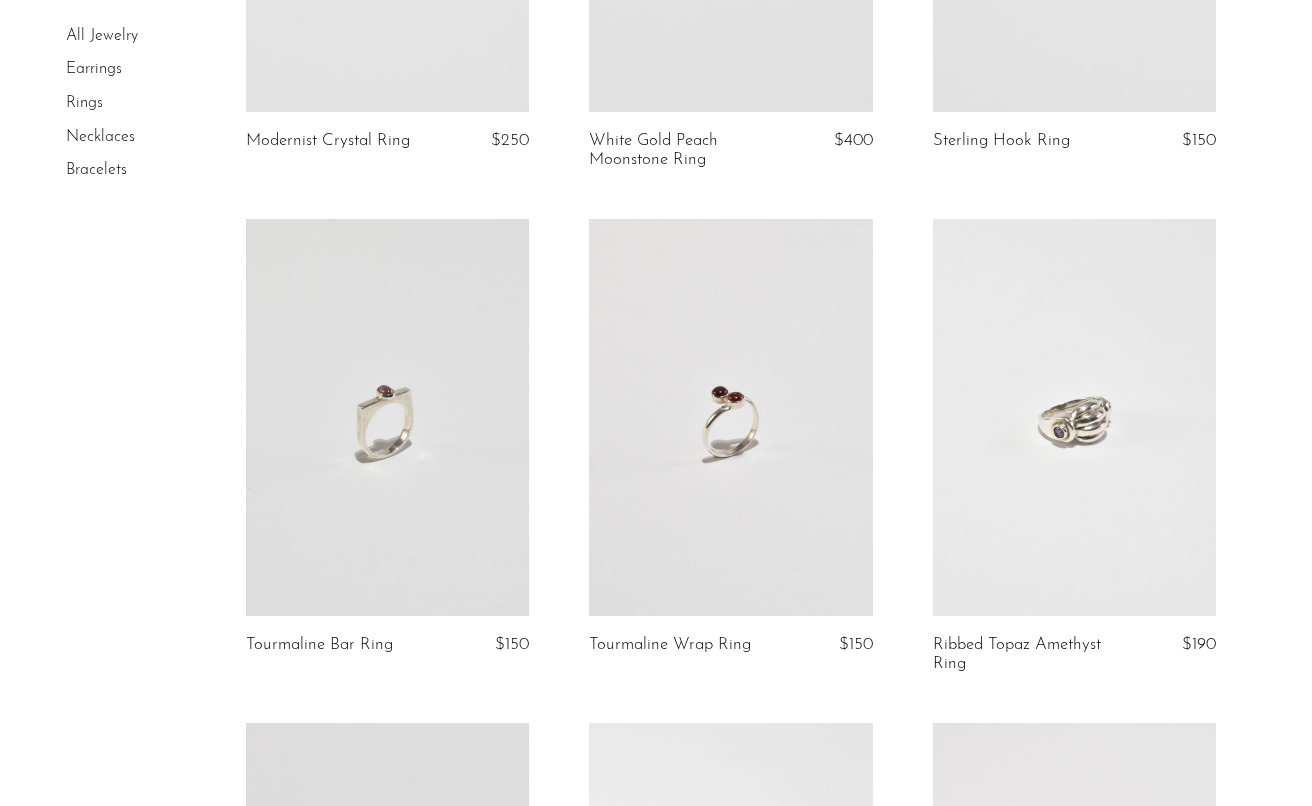 scroll, scrollTop: 1461, scrollLeft: 0, axis: vertical 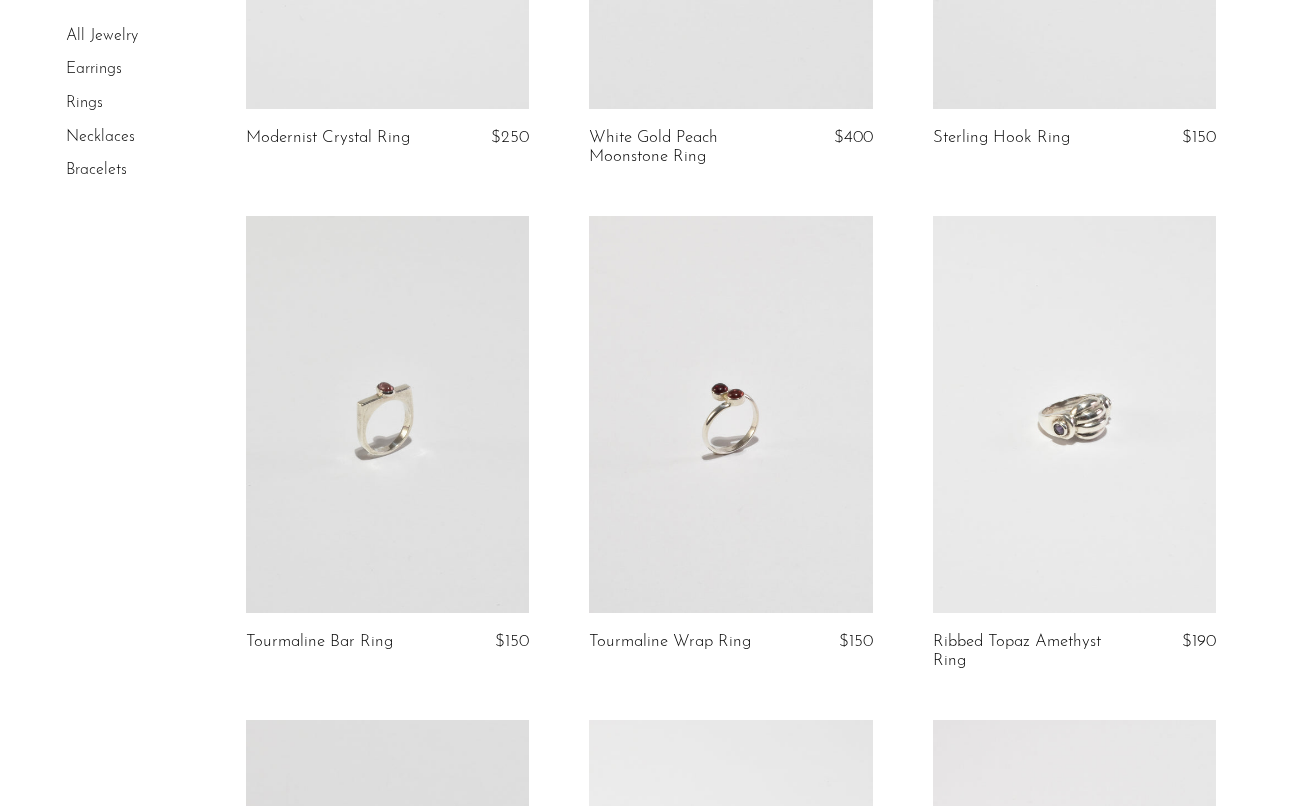 click at bounding box center (1075, 414) 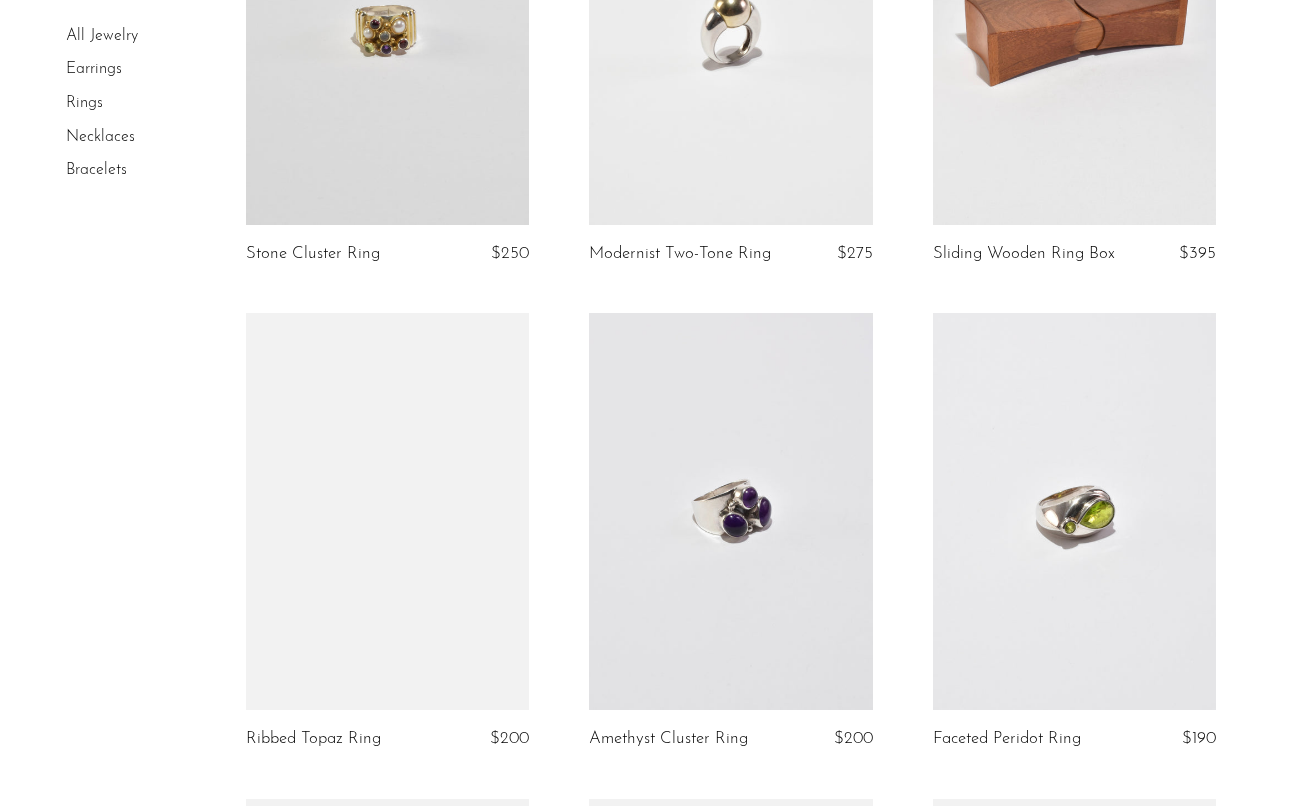 scroll, scrollTop: 2360, scrollLeft: 0, axis: vertical 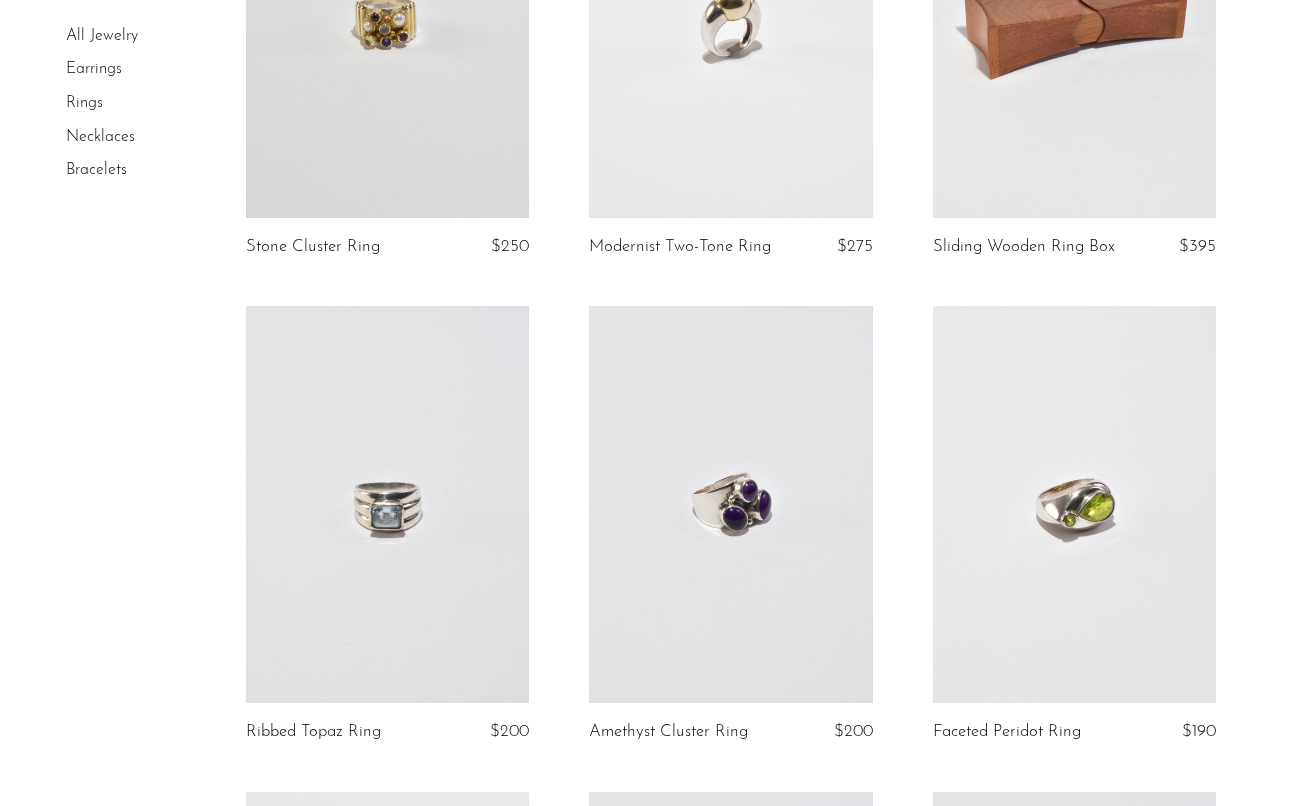 click at bounding box center [388, 504] 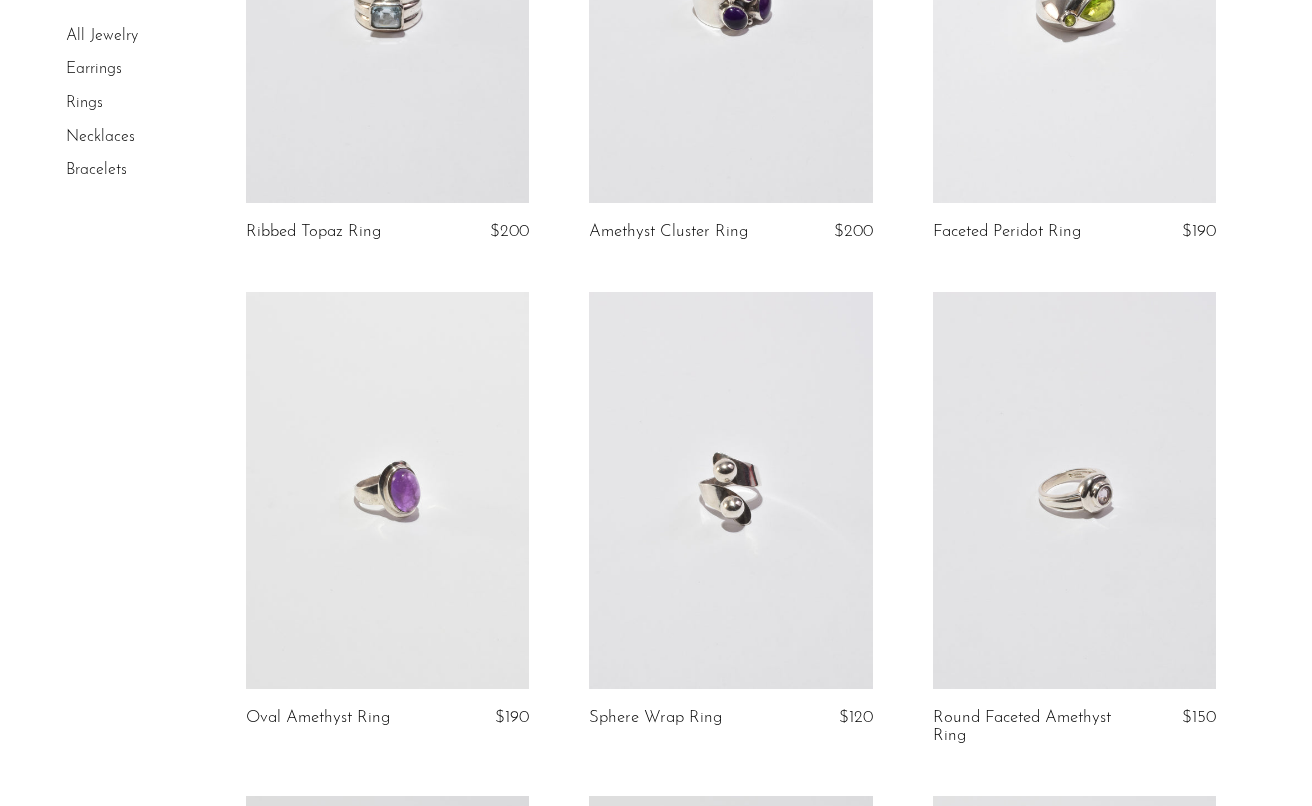 scroll, scrollTop: 2861, scrollLeft: 0, axis: vertical 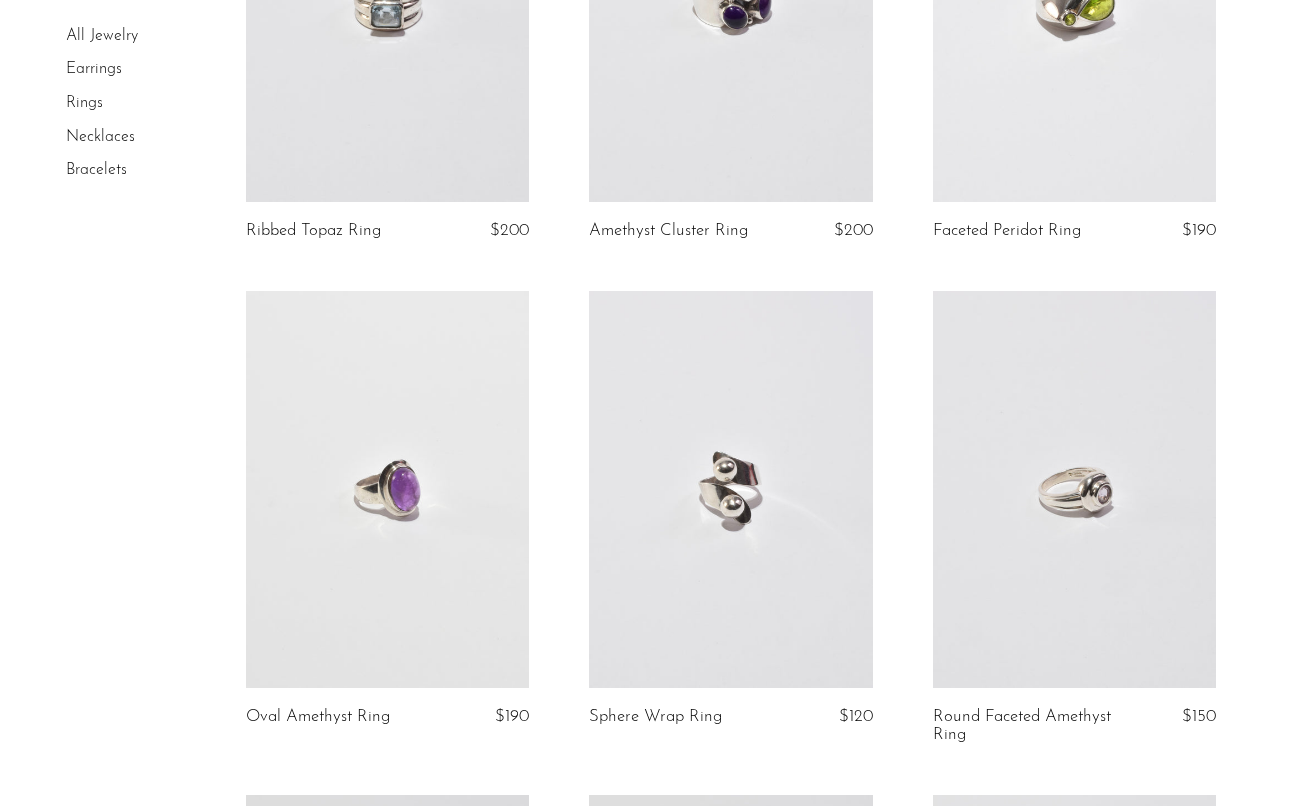 click at bounding box center (1075, 489) 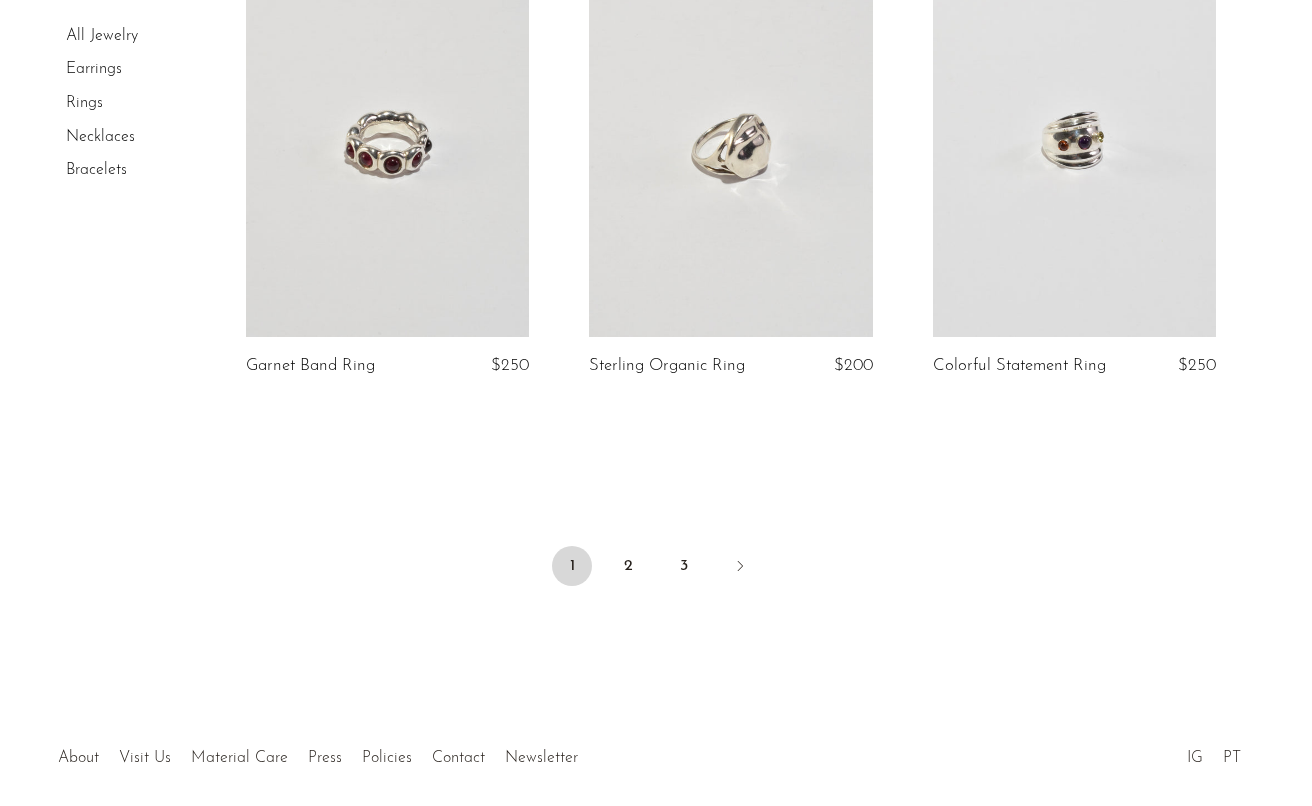 scroll, scrollTop: 5816, scrollLeft: 0, axis: vertical 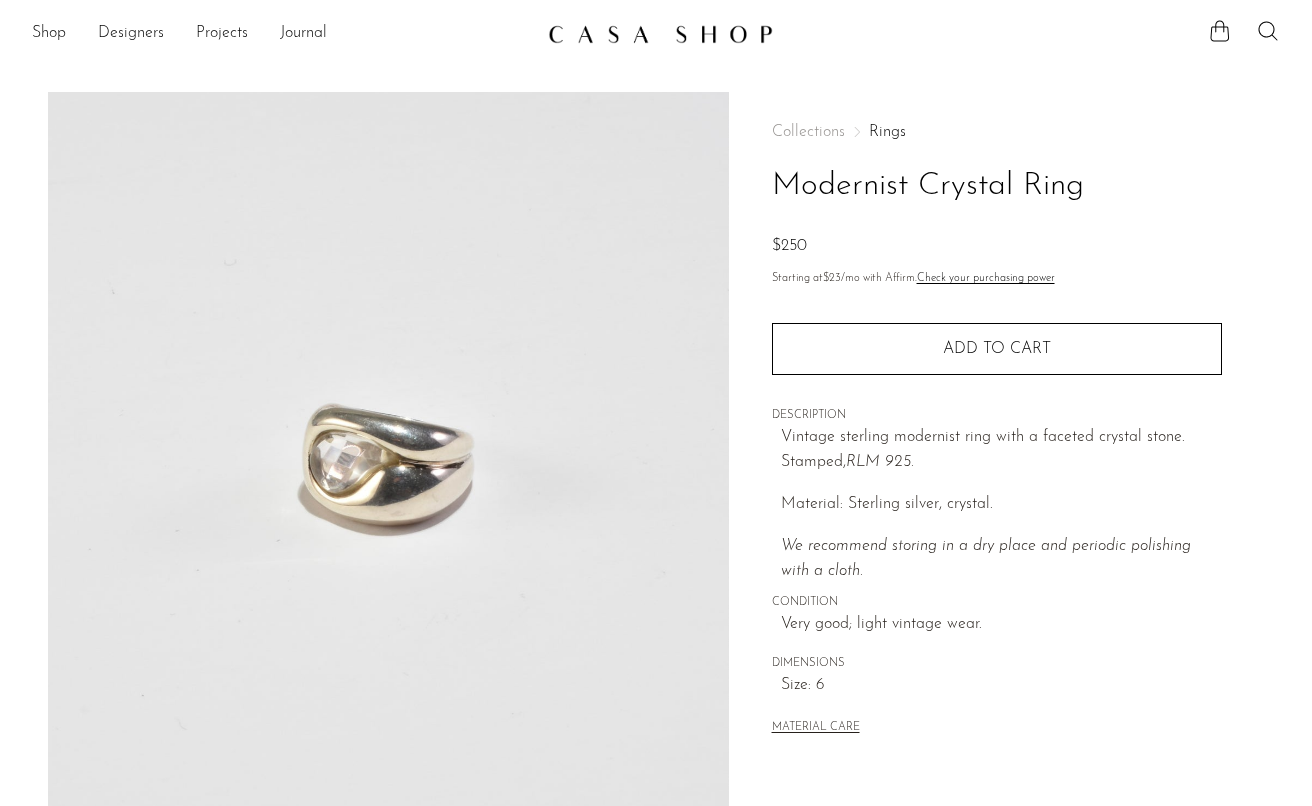click at bounding box center [388, 467] 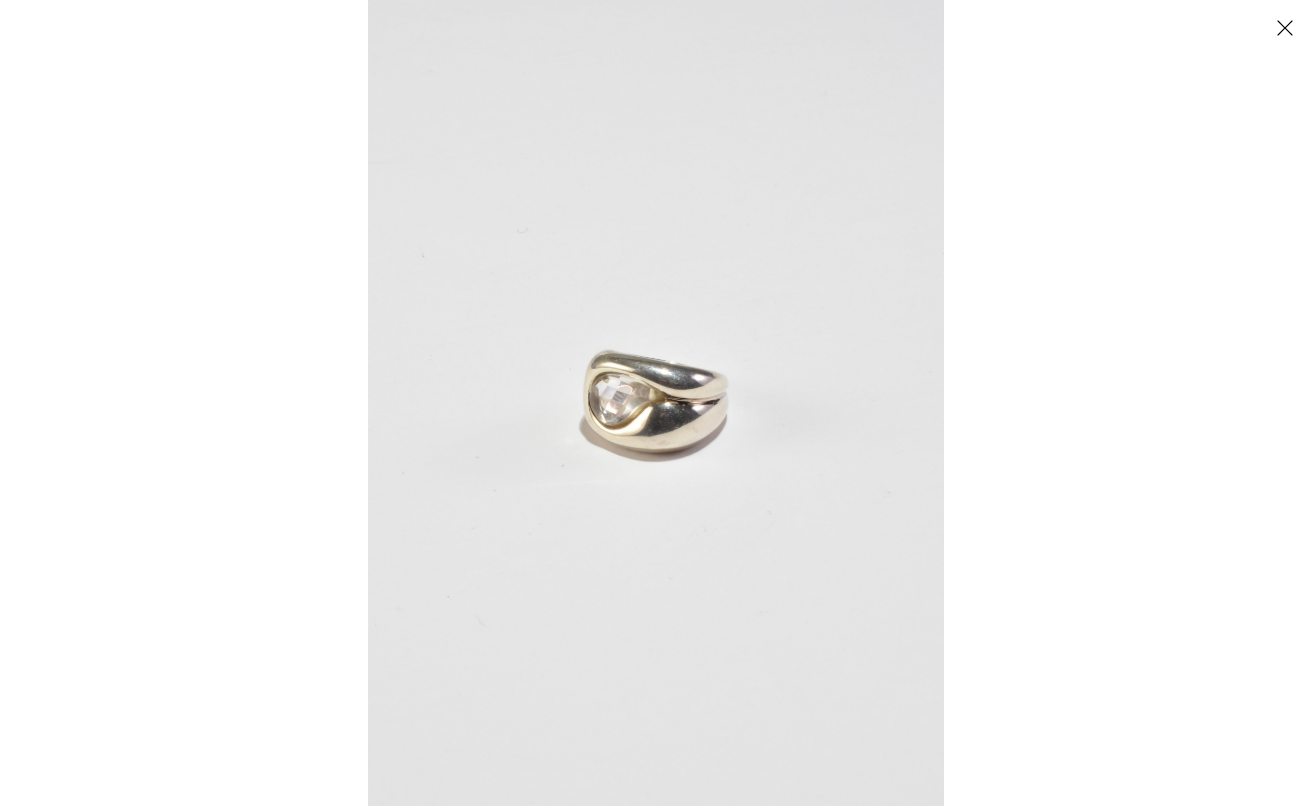 click at bounding box center (656, 403) 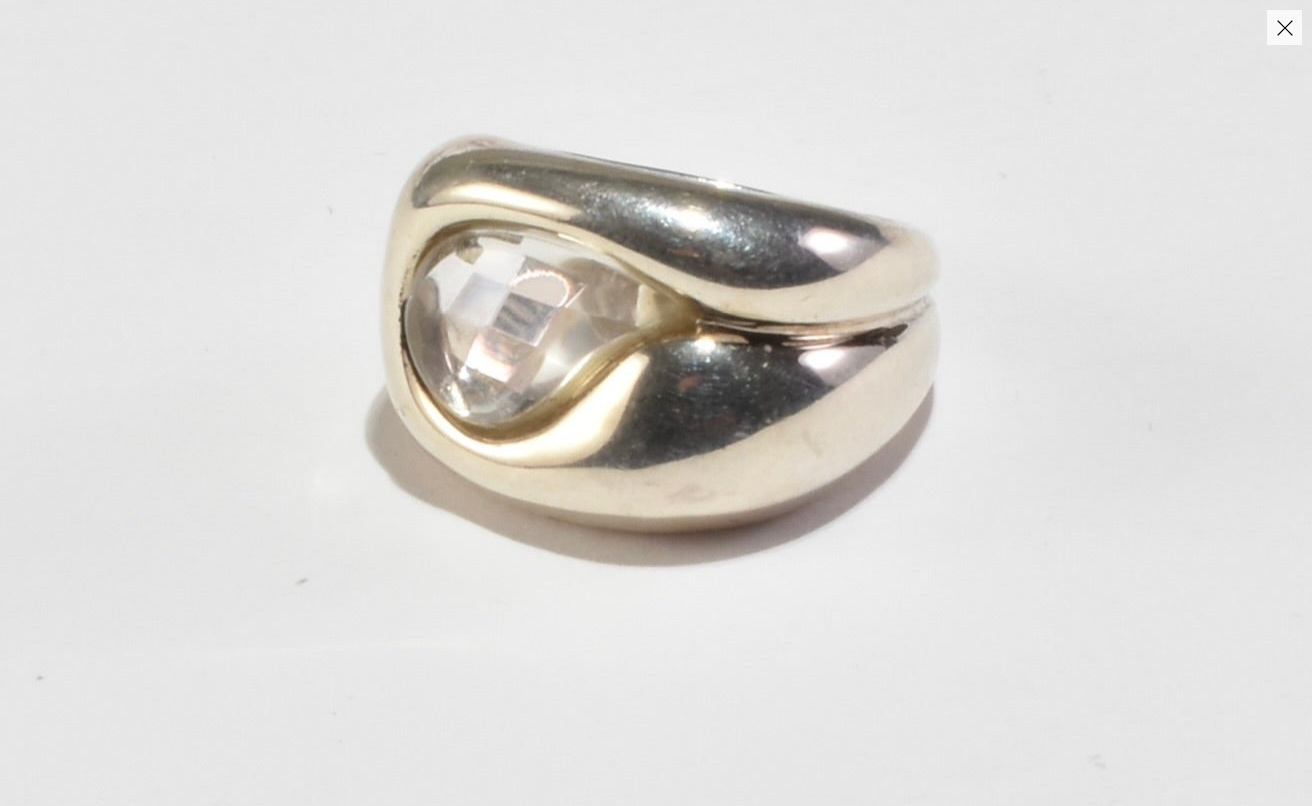 click at bounding box center [1284, 27] 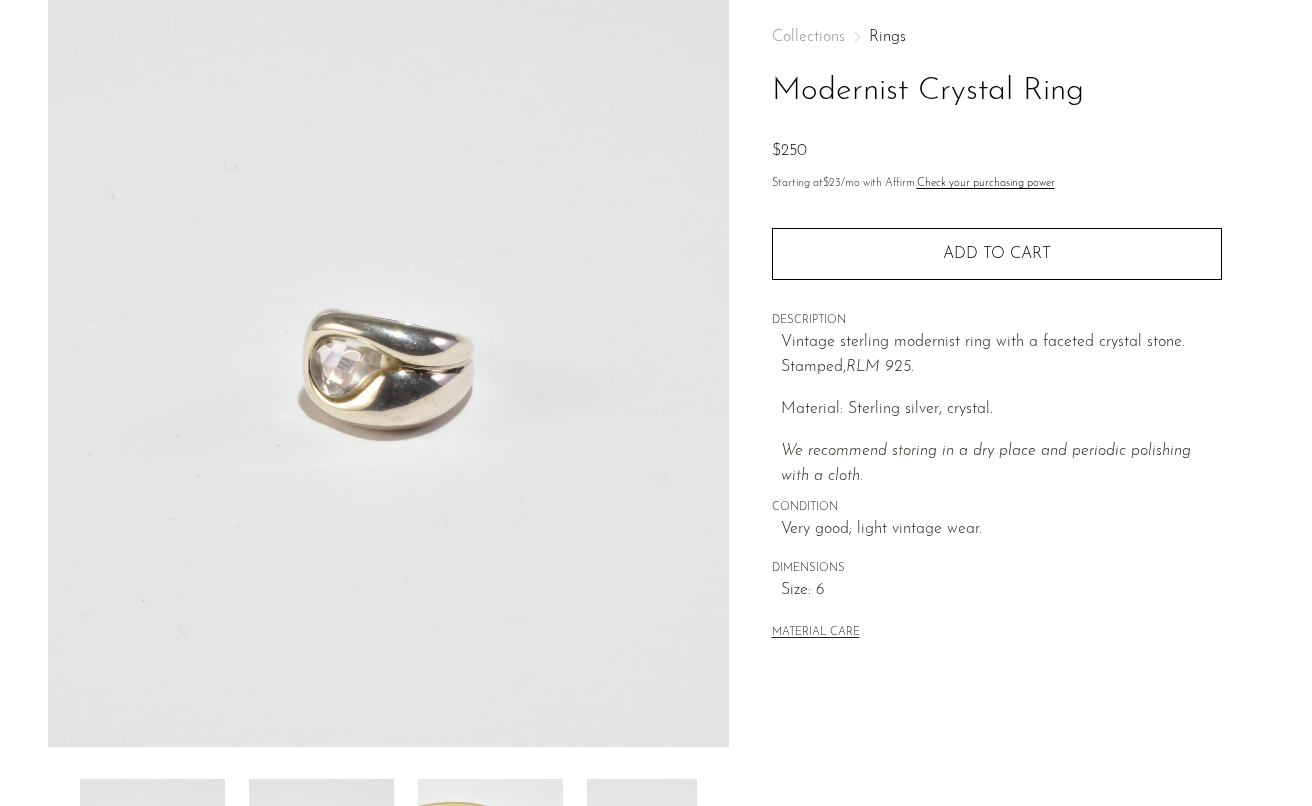 scroll, scrollTop: 496, scrollLeft: 0, axis: vertical 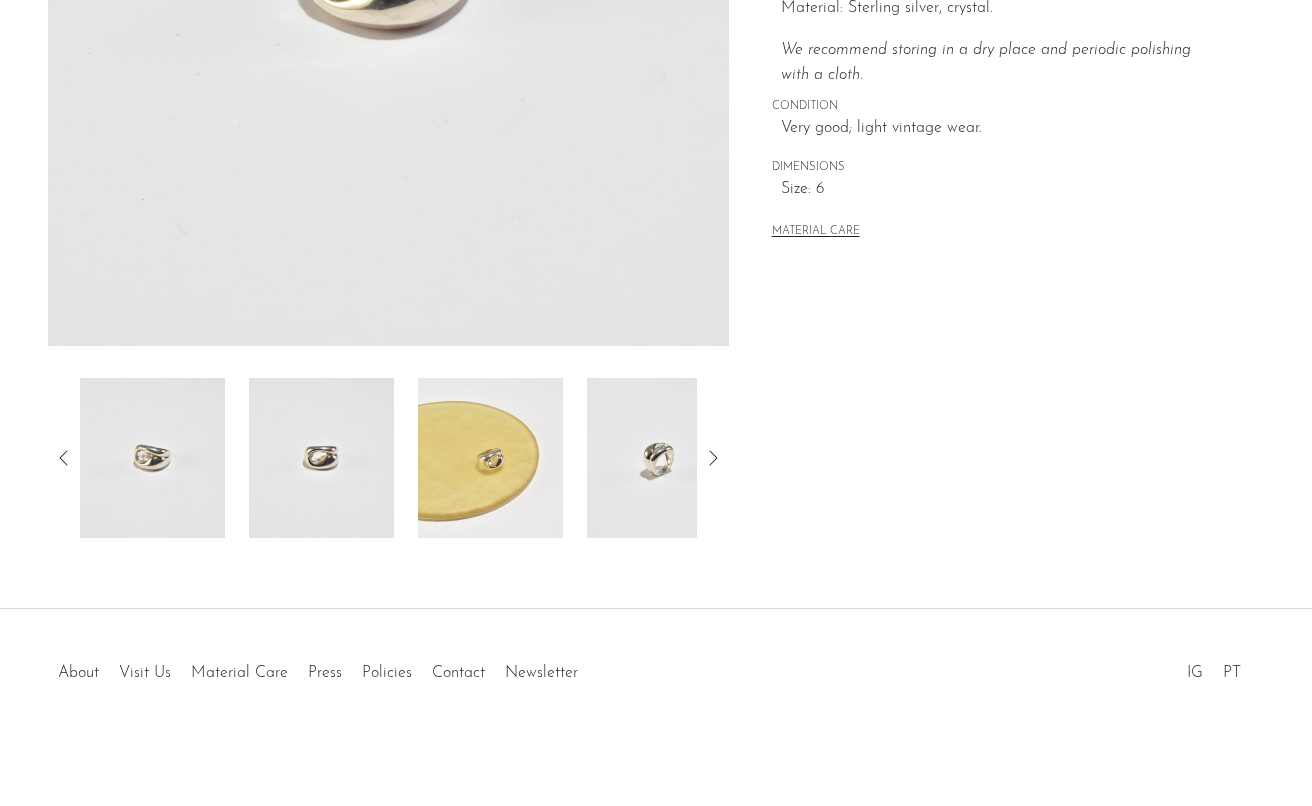 click at bounding box center (321, 458) 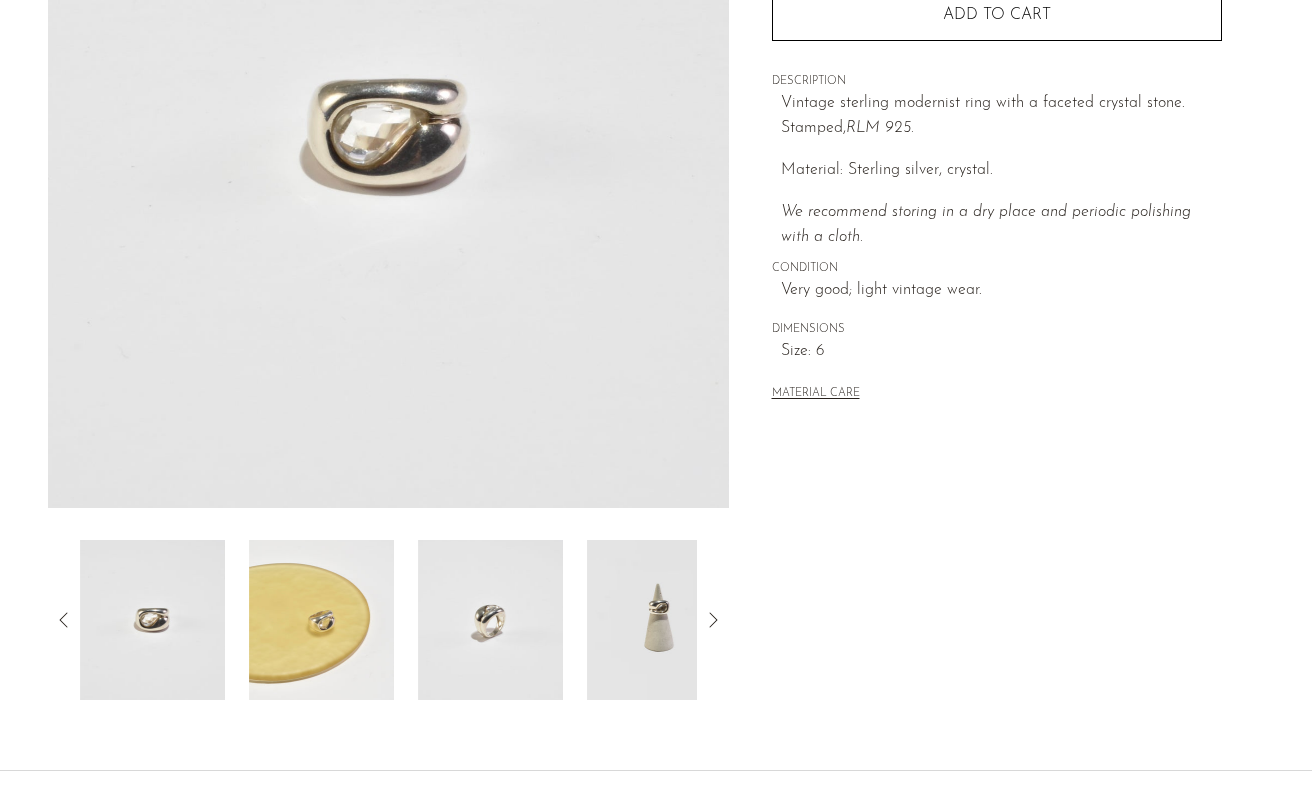 scroll, scrollTop: 332, scrollLeft: 0, axis: vertical 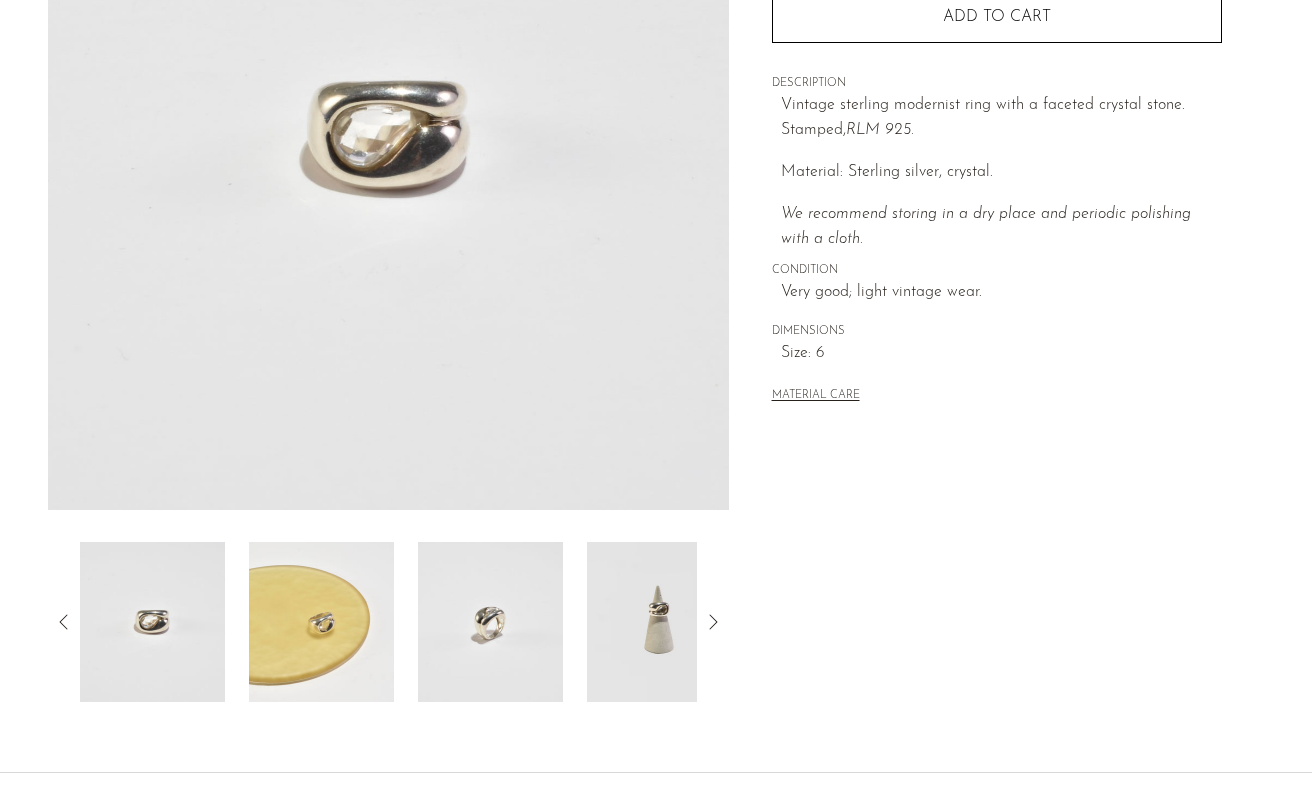 click at bounding box center (321, 622) 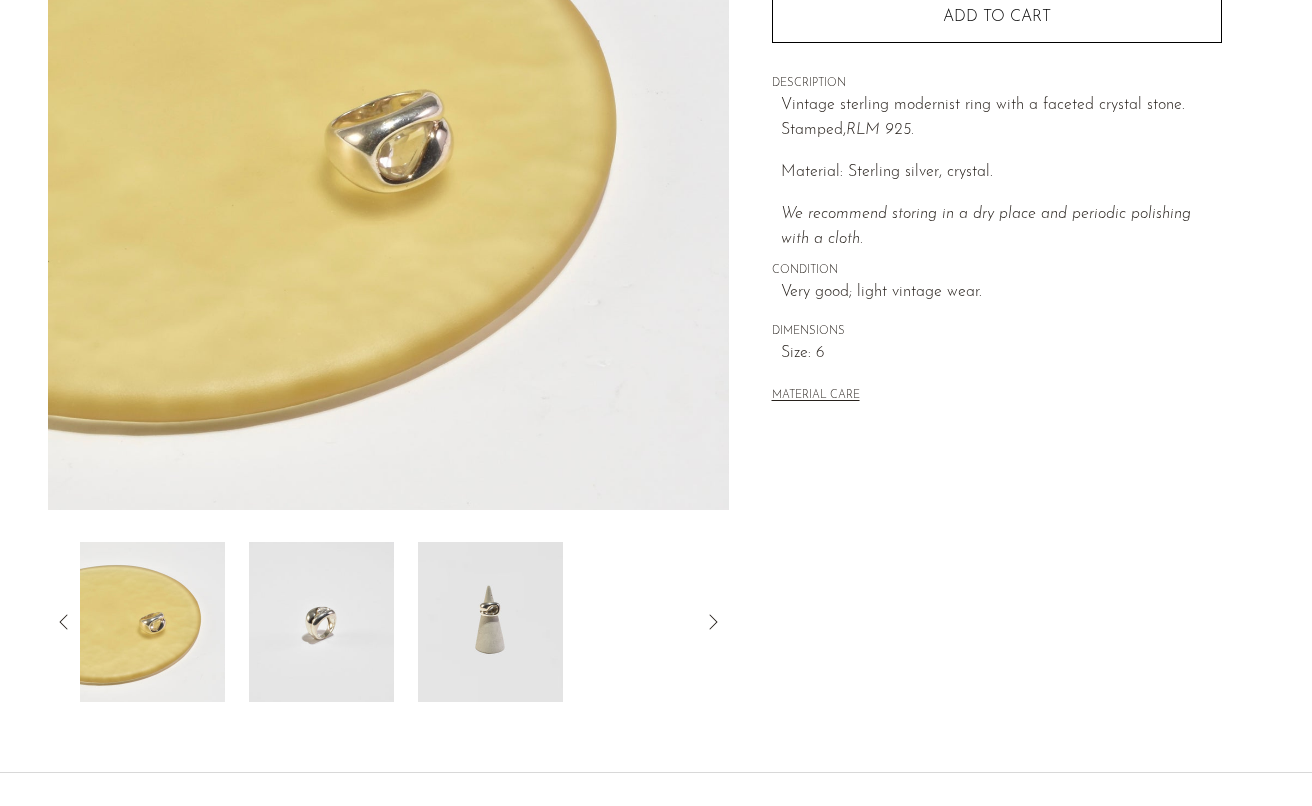 click at bounding box center (321, 622) 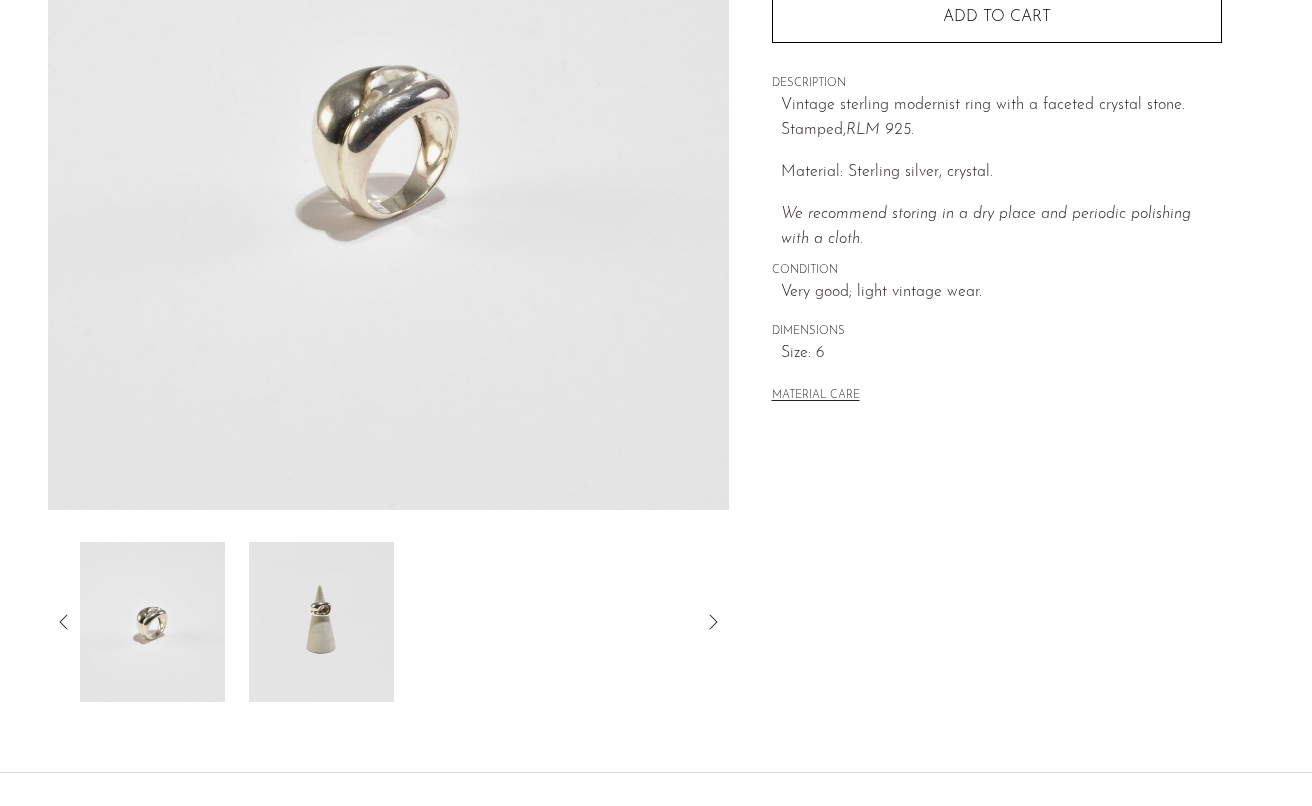 click at bounding box center [321, 622] 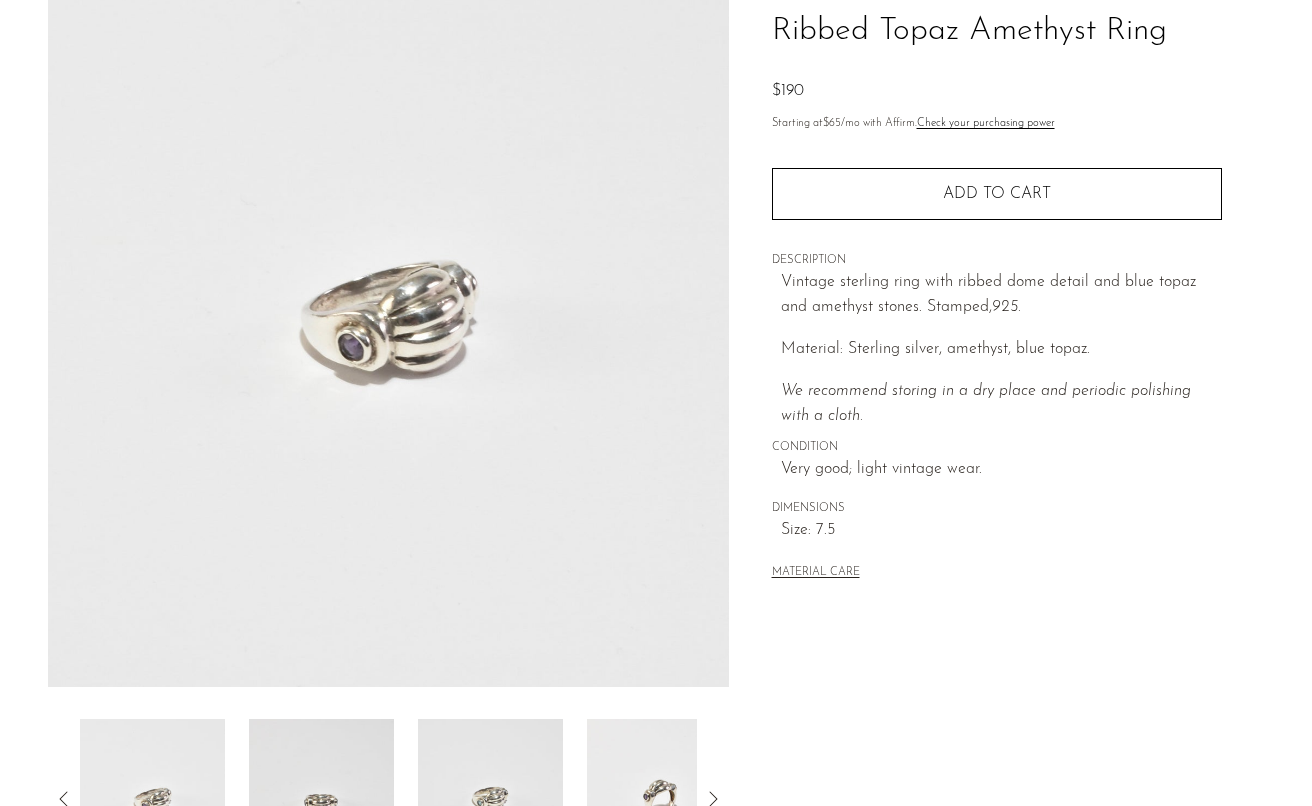 scroll, scrollTop: 191, scrollLeft: 0, axis: vertical 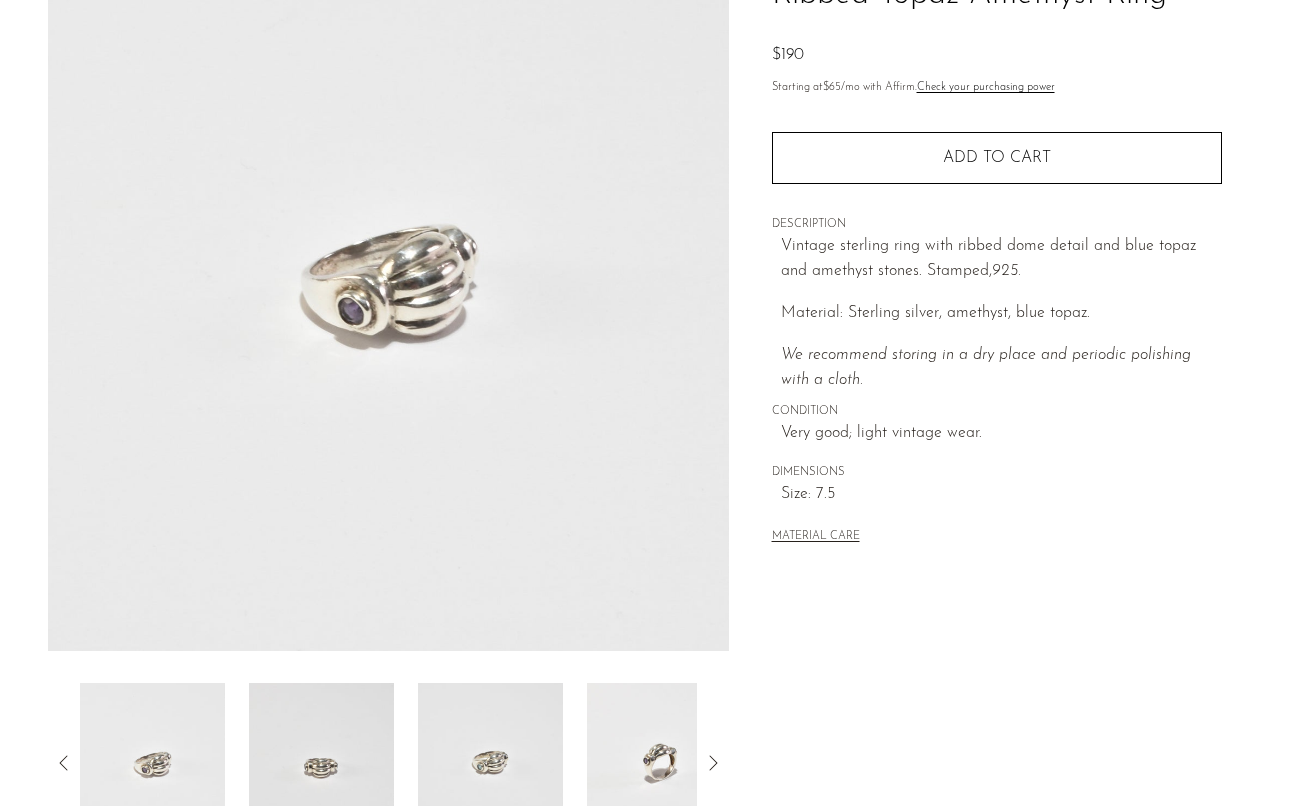 click at bounding box center [490, 763] 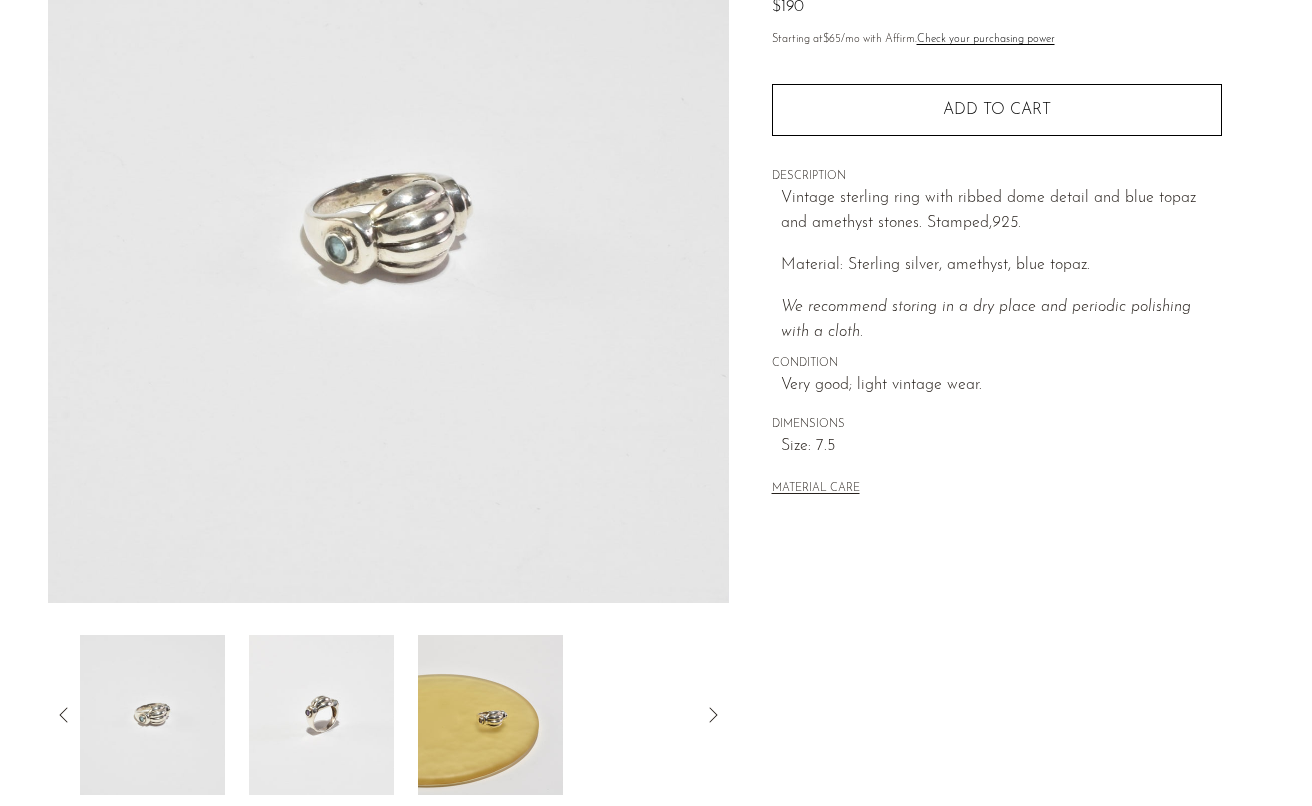 scroll, scrollTop: 241, scrollLeft: 0, axis: vertical 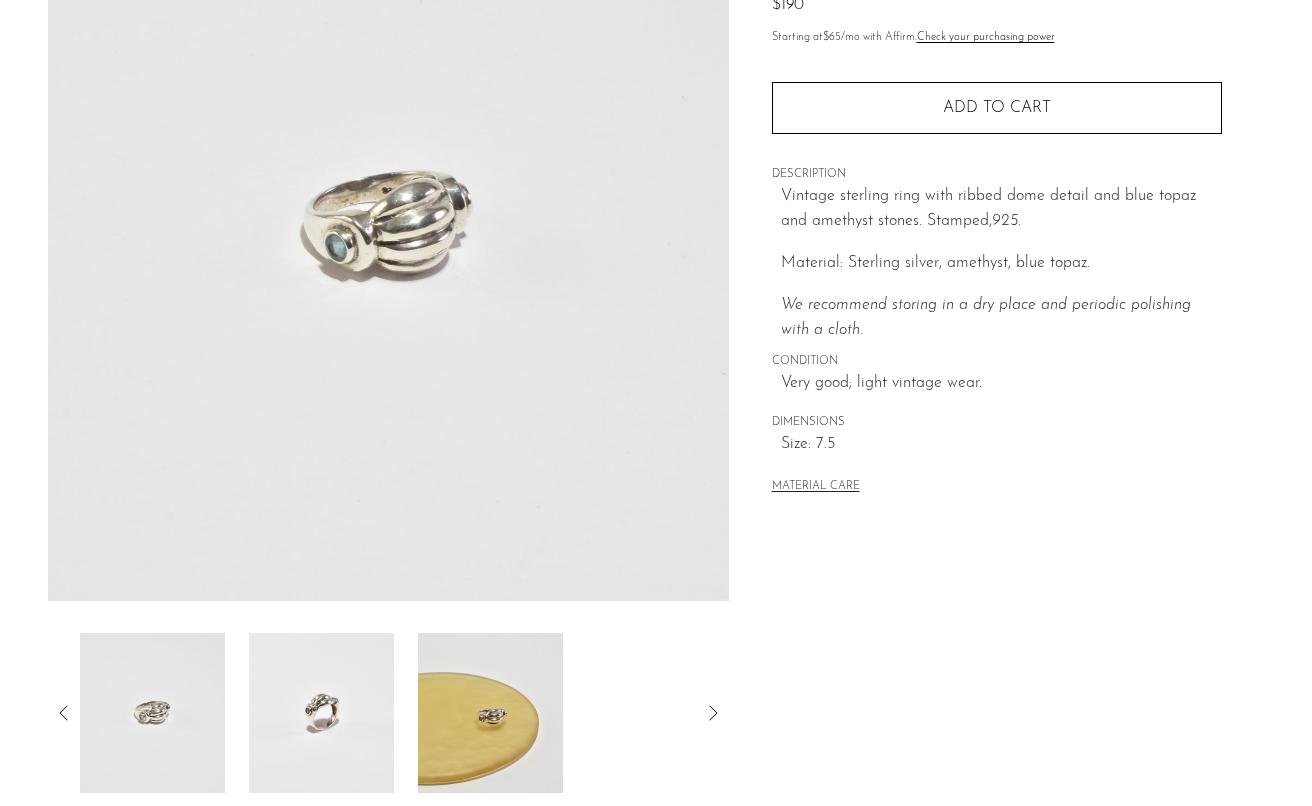 click at bounding box center (490, 713) 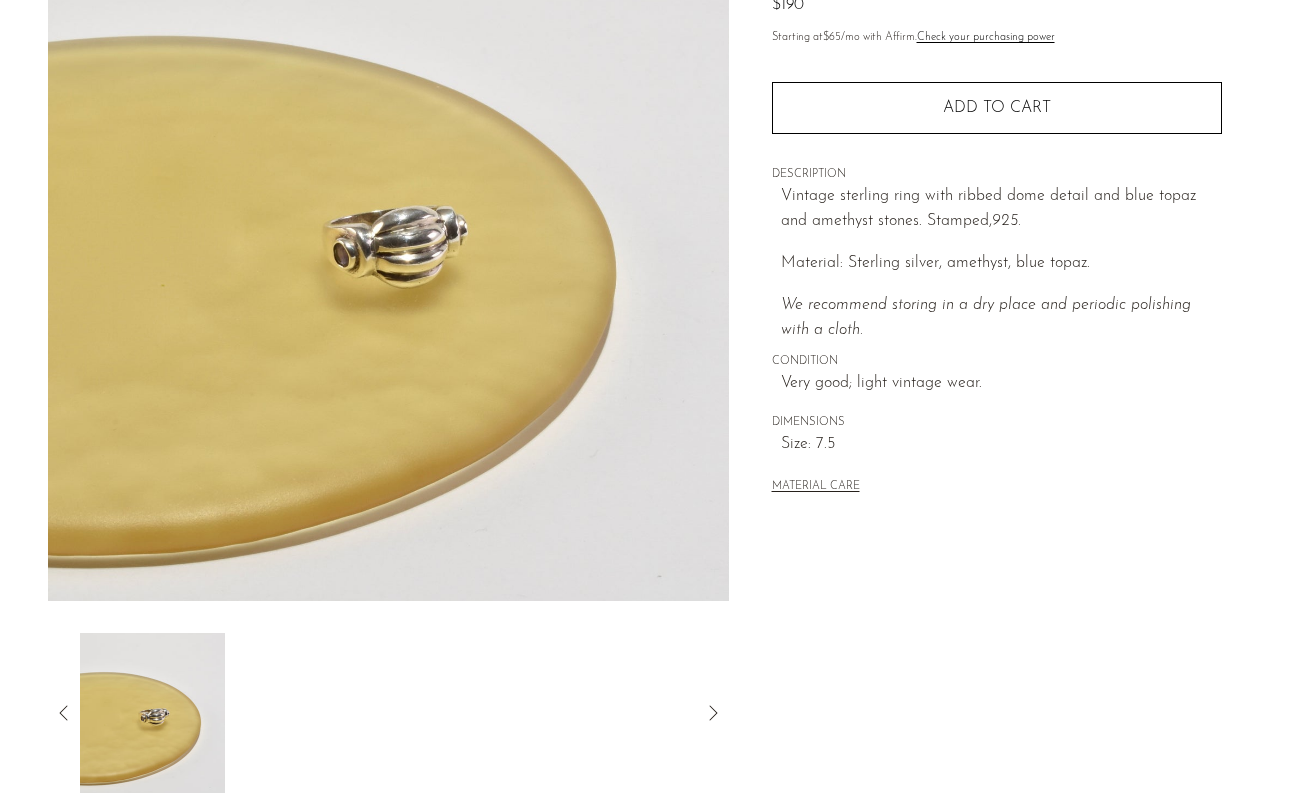 click 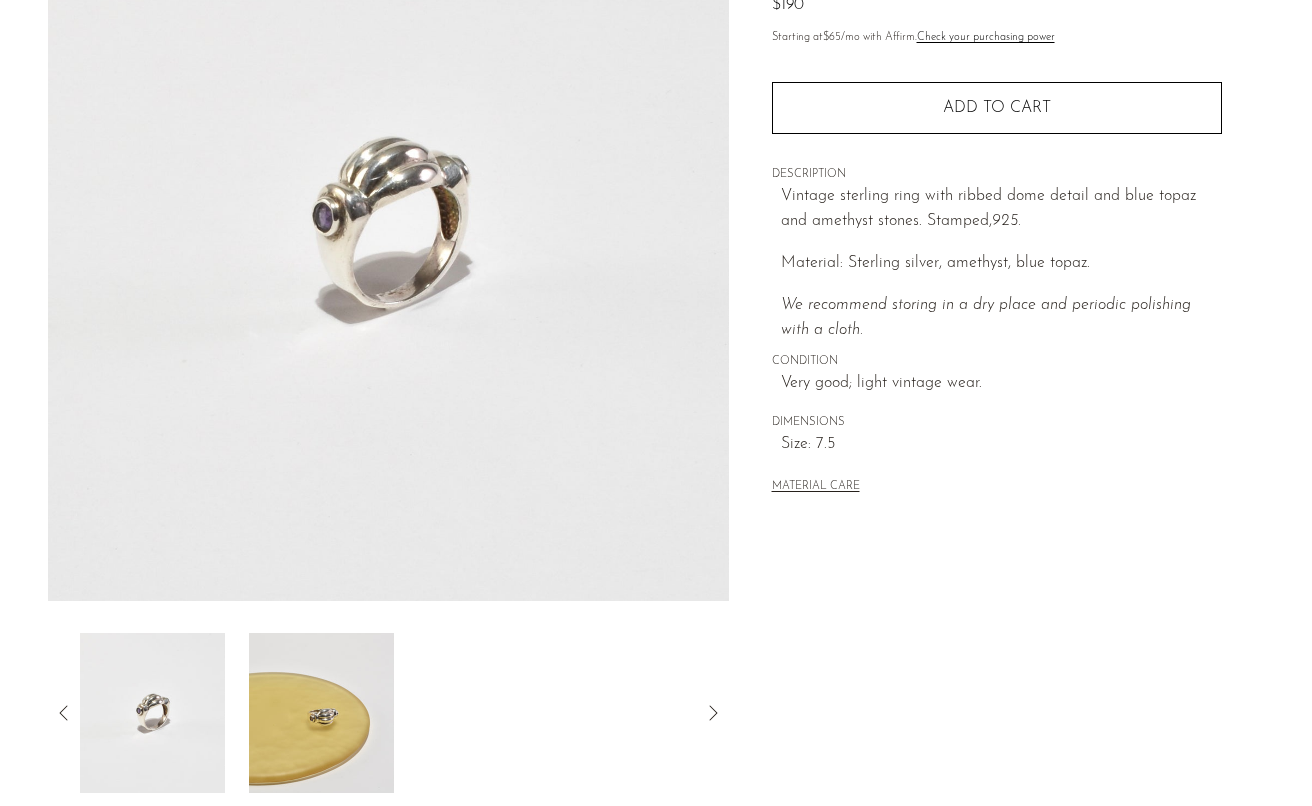 click at bounding box center (152, 713) 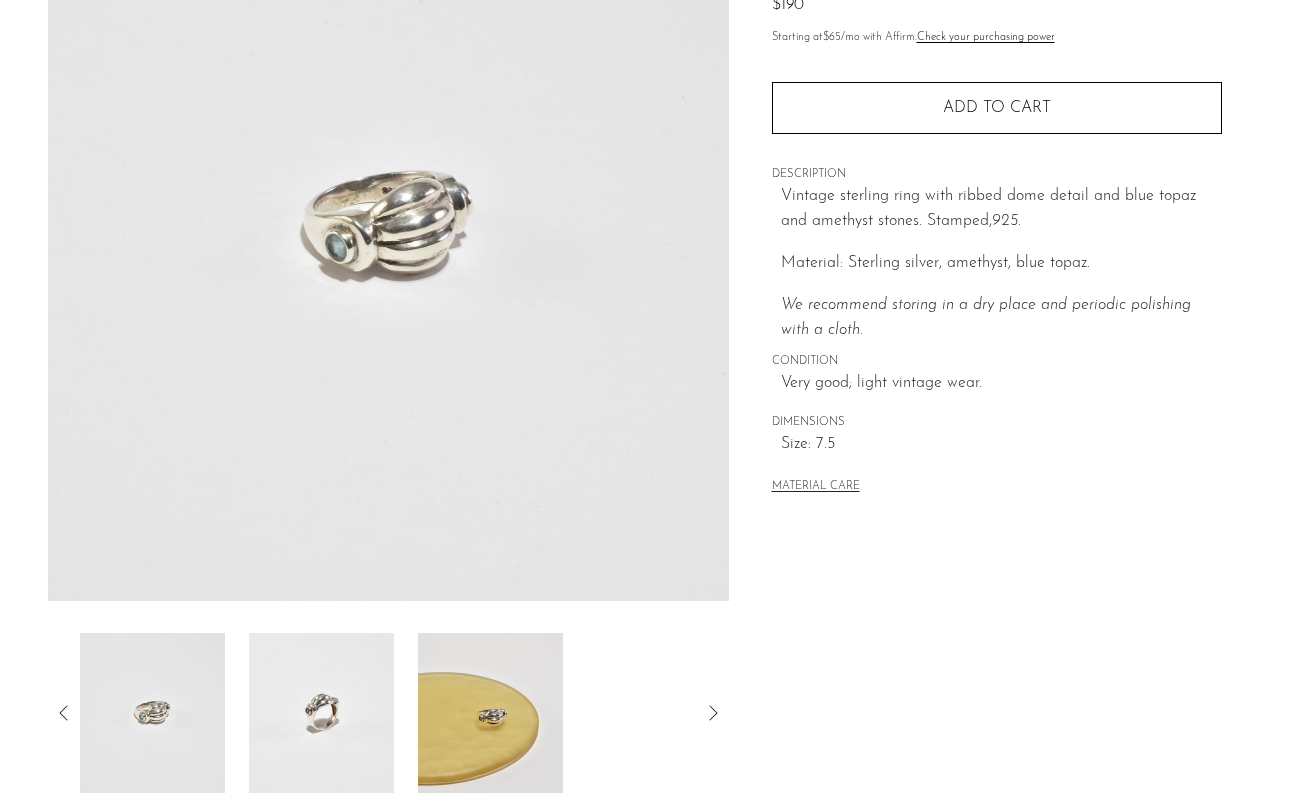 click at bounding box center [321, 713] 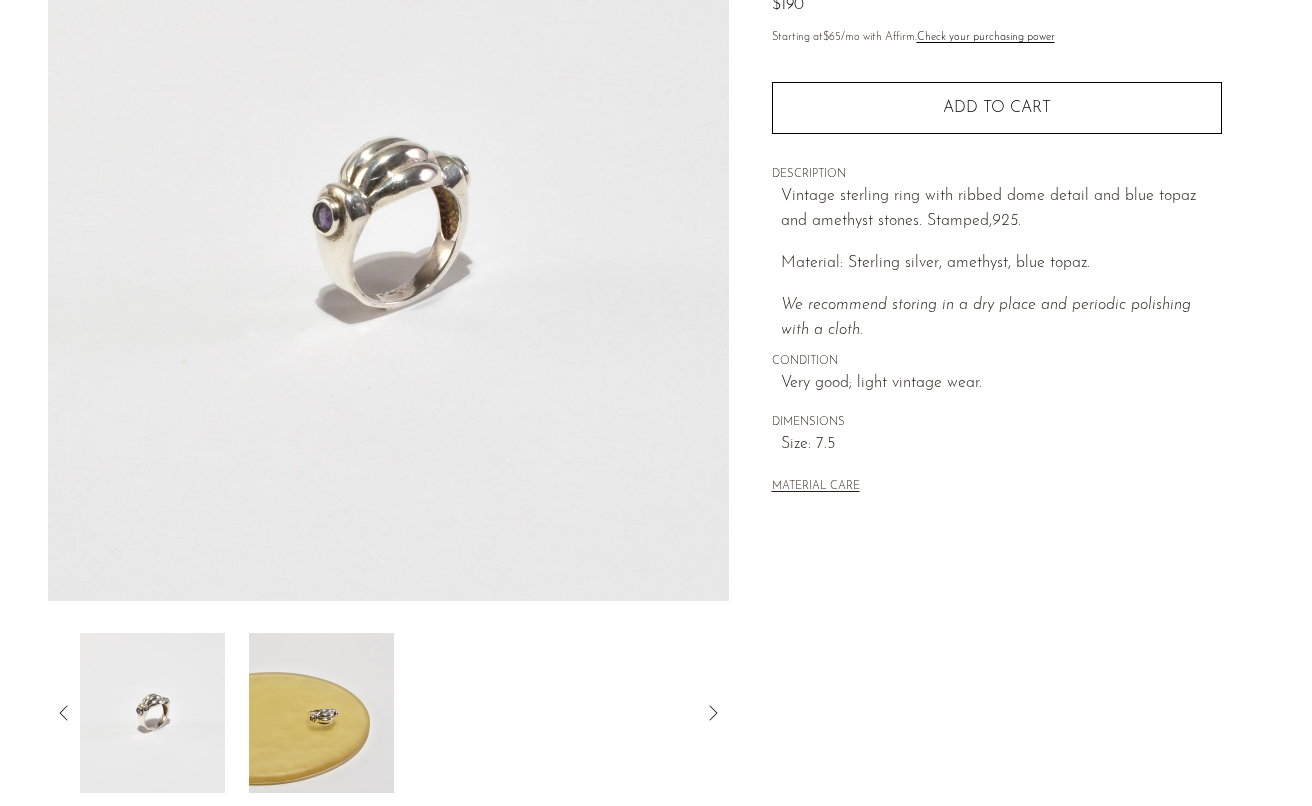click at bounding box center [152, 713] 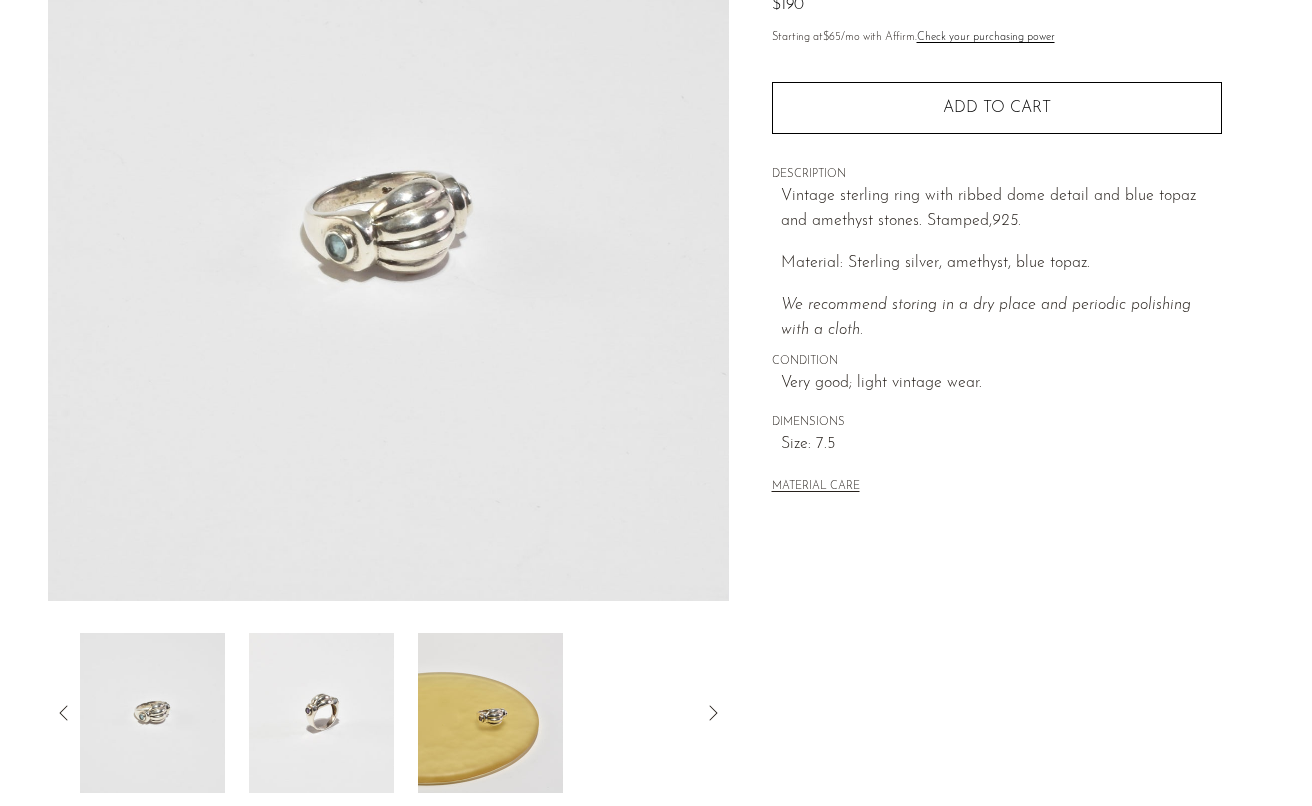 click 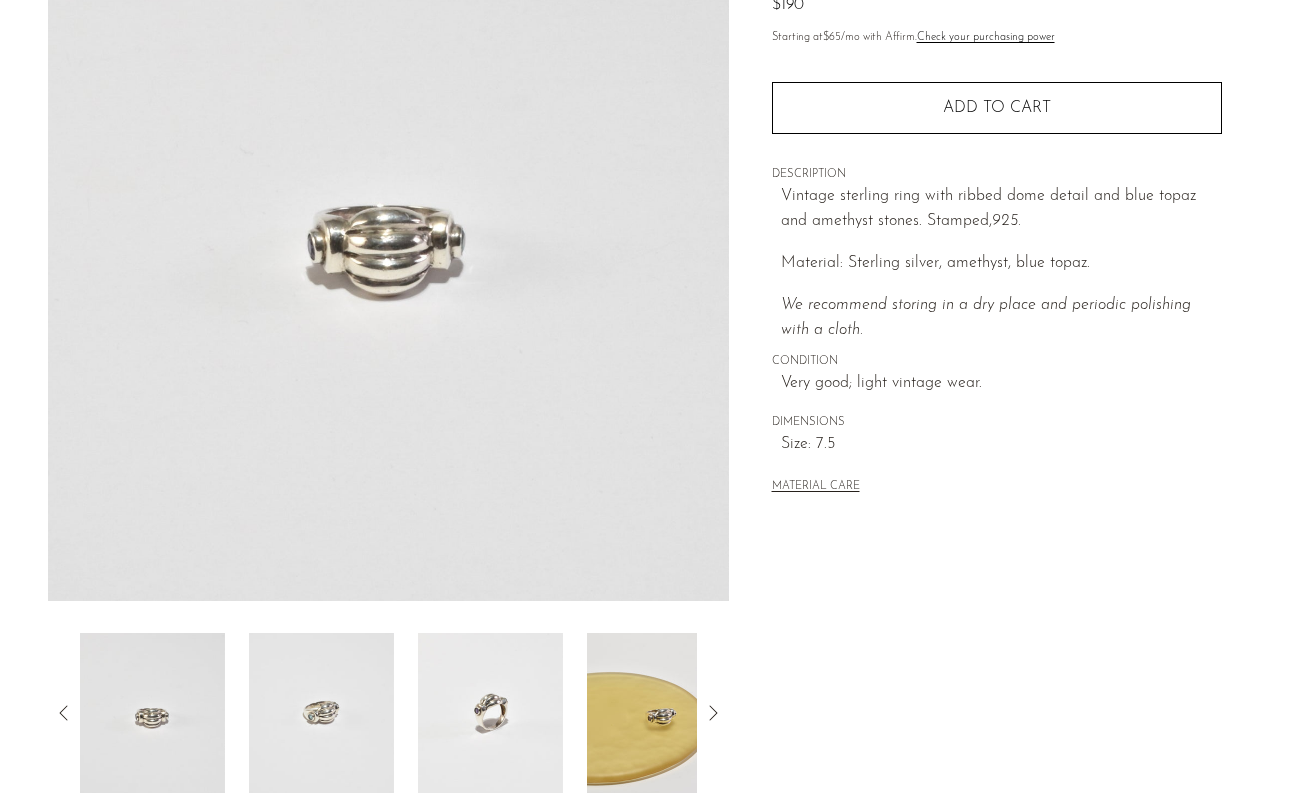 click at bounding box center [321, 713] 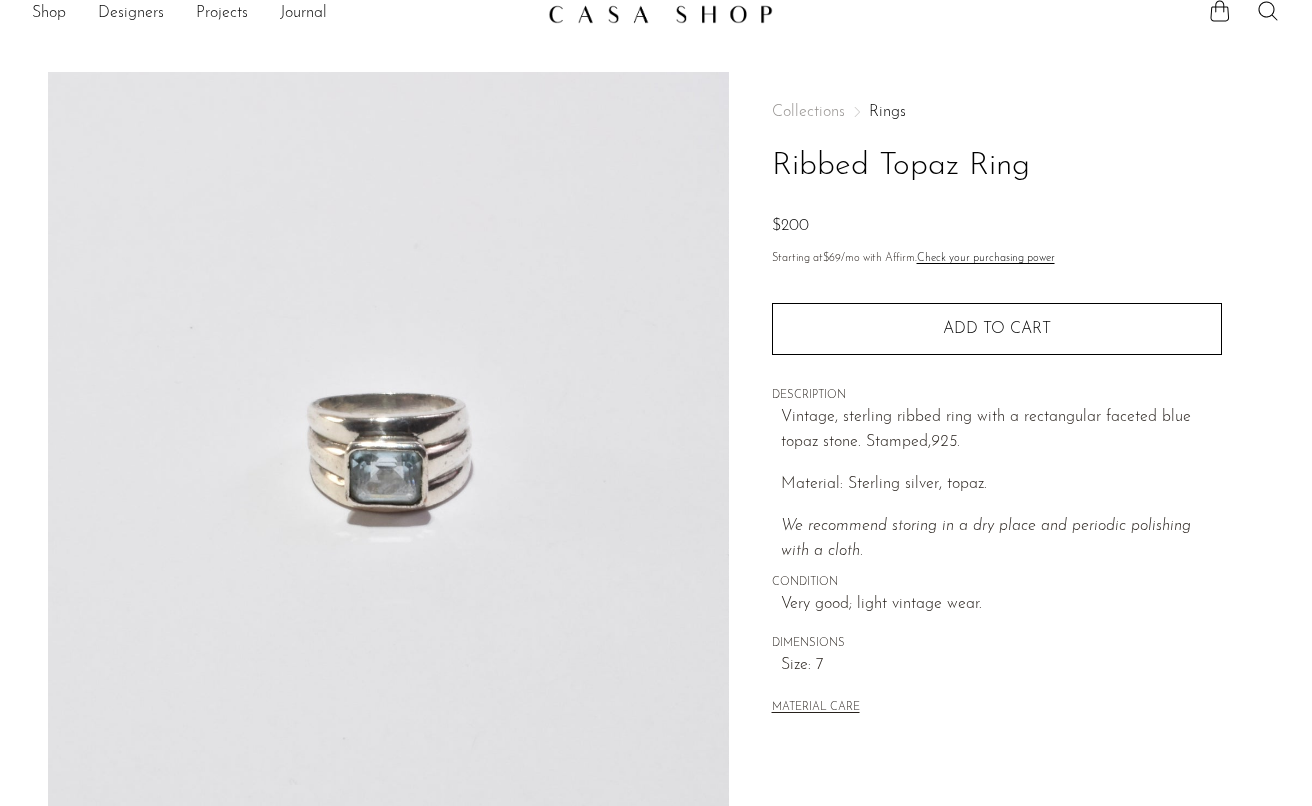 scroll, scrollTop: 22, scrollLeft: 0, axis: vertical 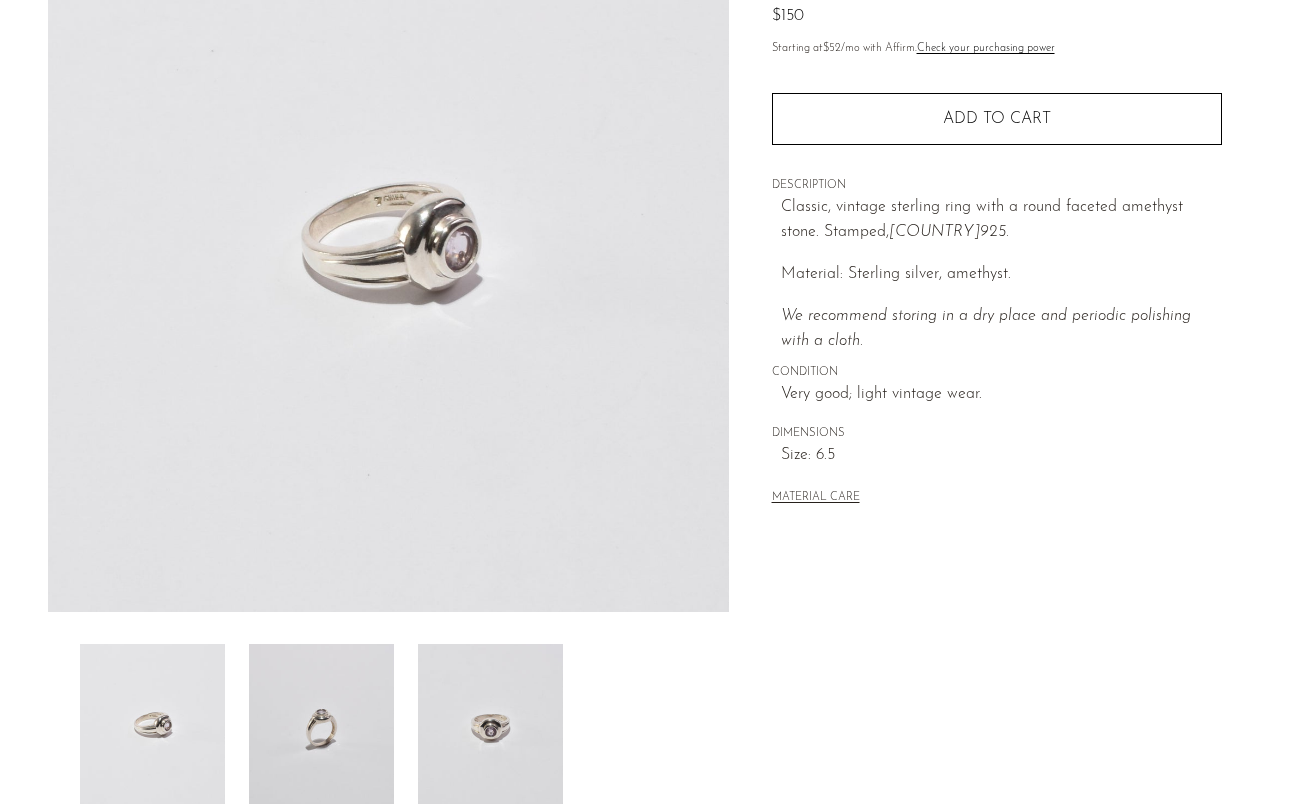 click at bounding box center [490, 724] 